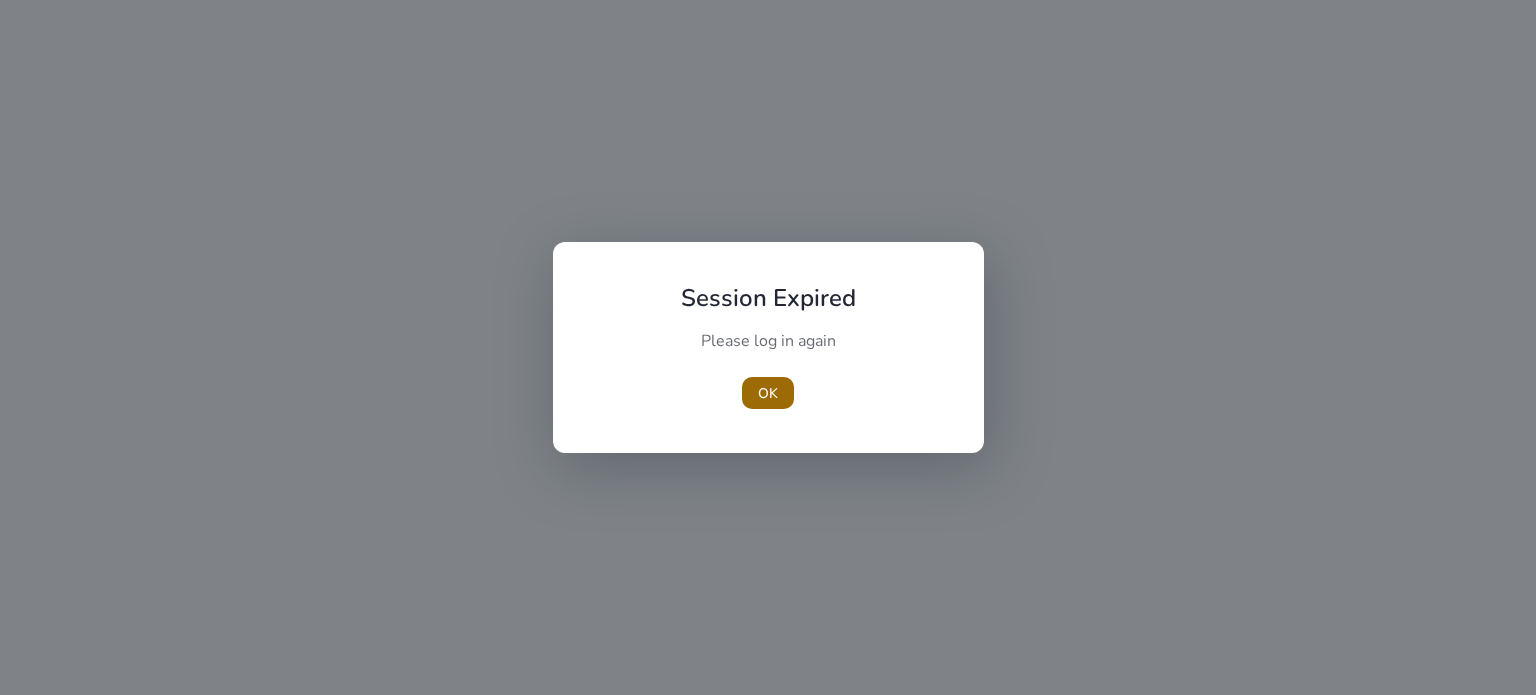 scroll, scrollTop: 0, scrollLeft: 0, axis: both 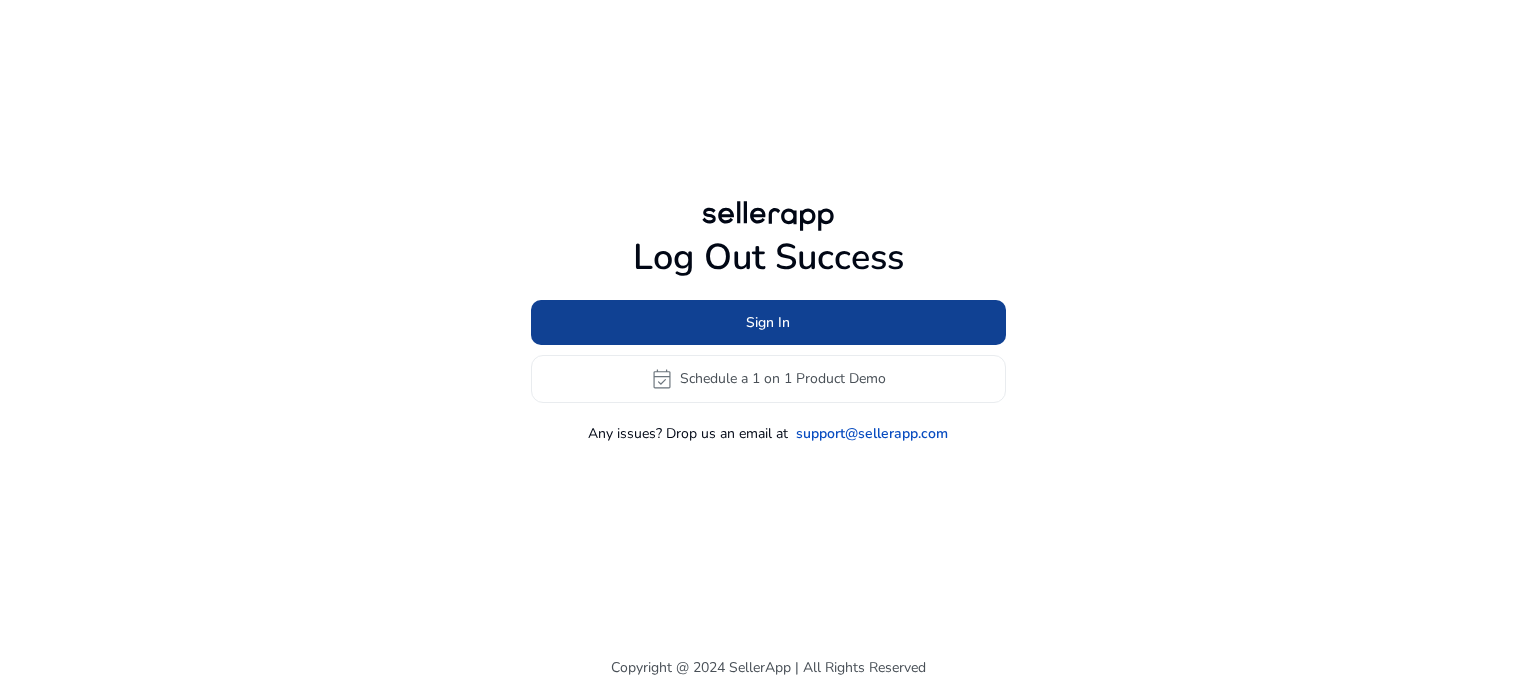 click on "Sign In" 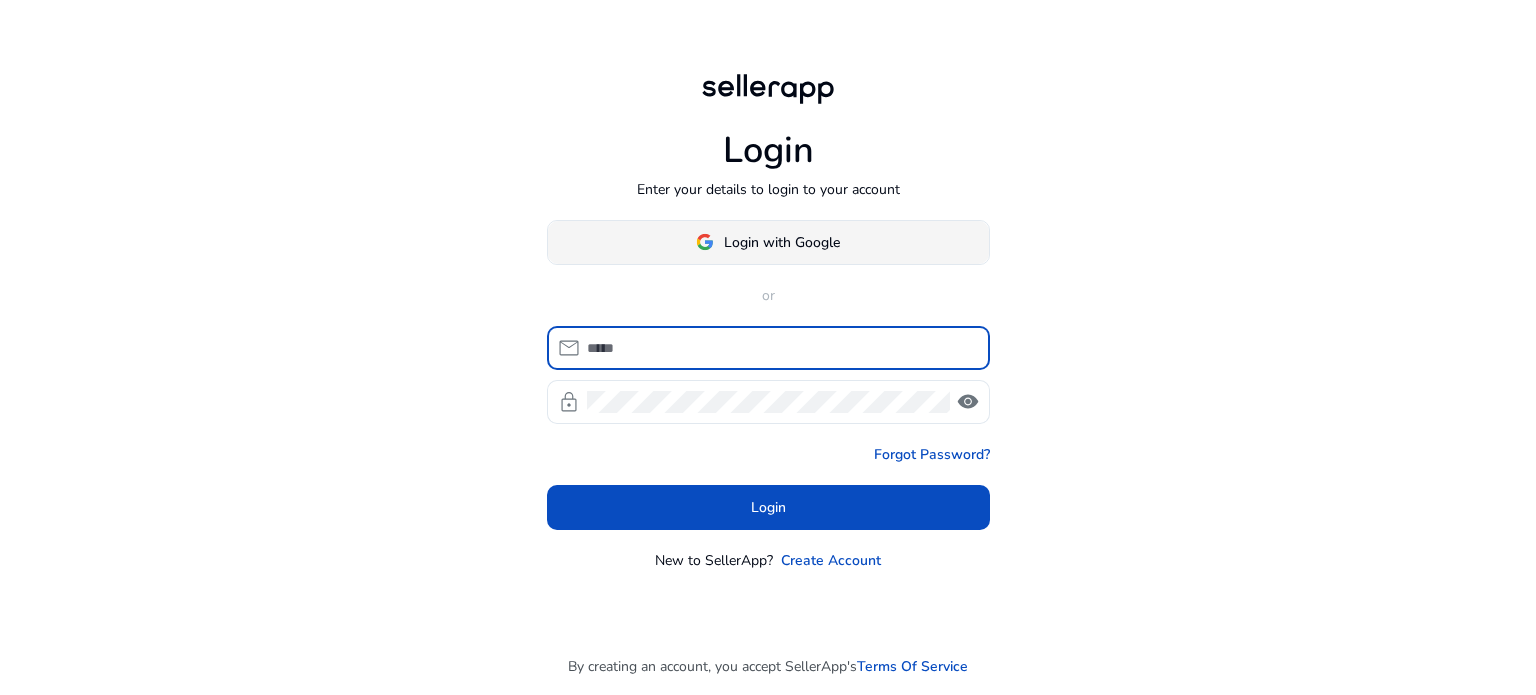 click 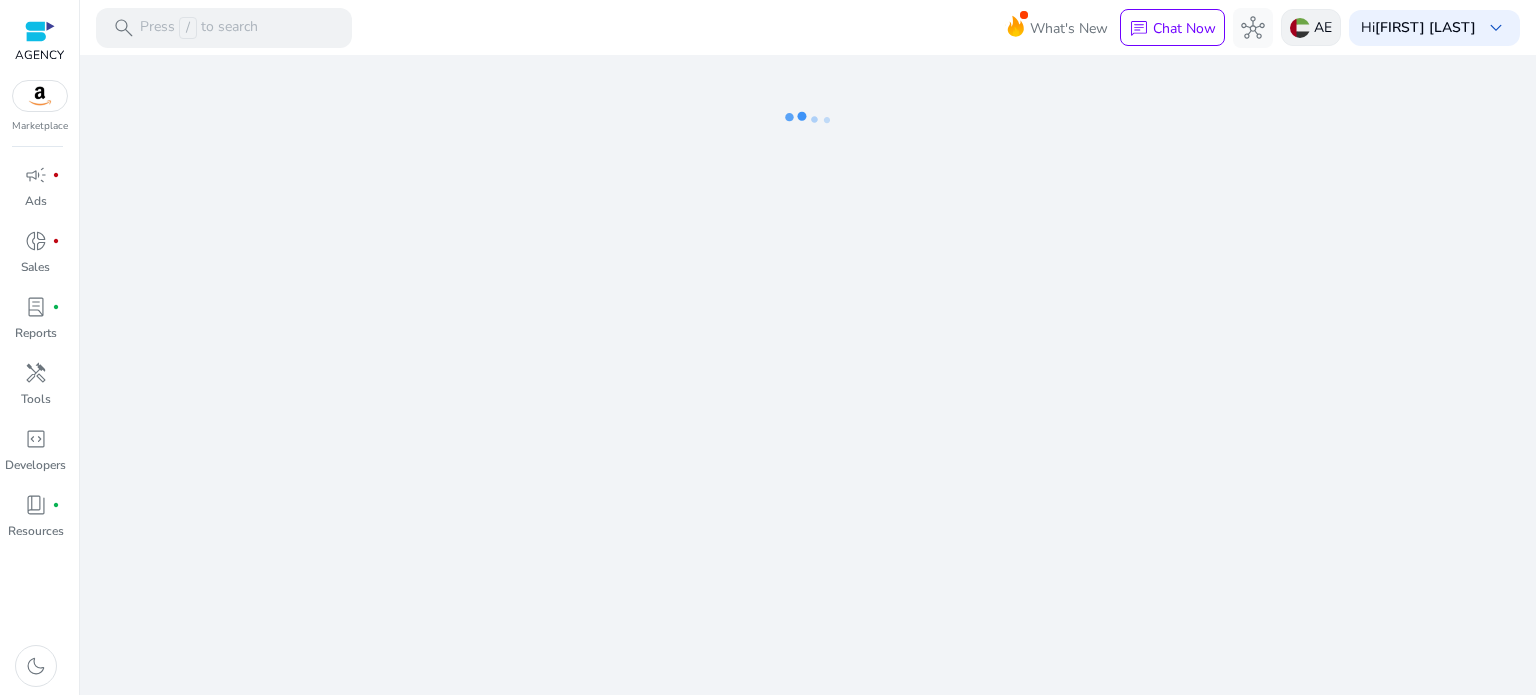 click at bounding box center (1300, 28) 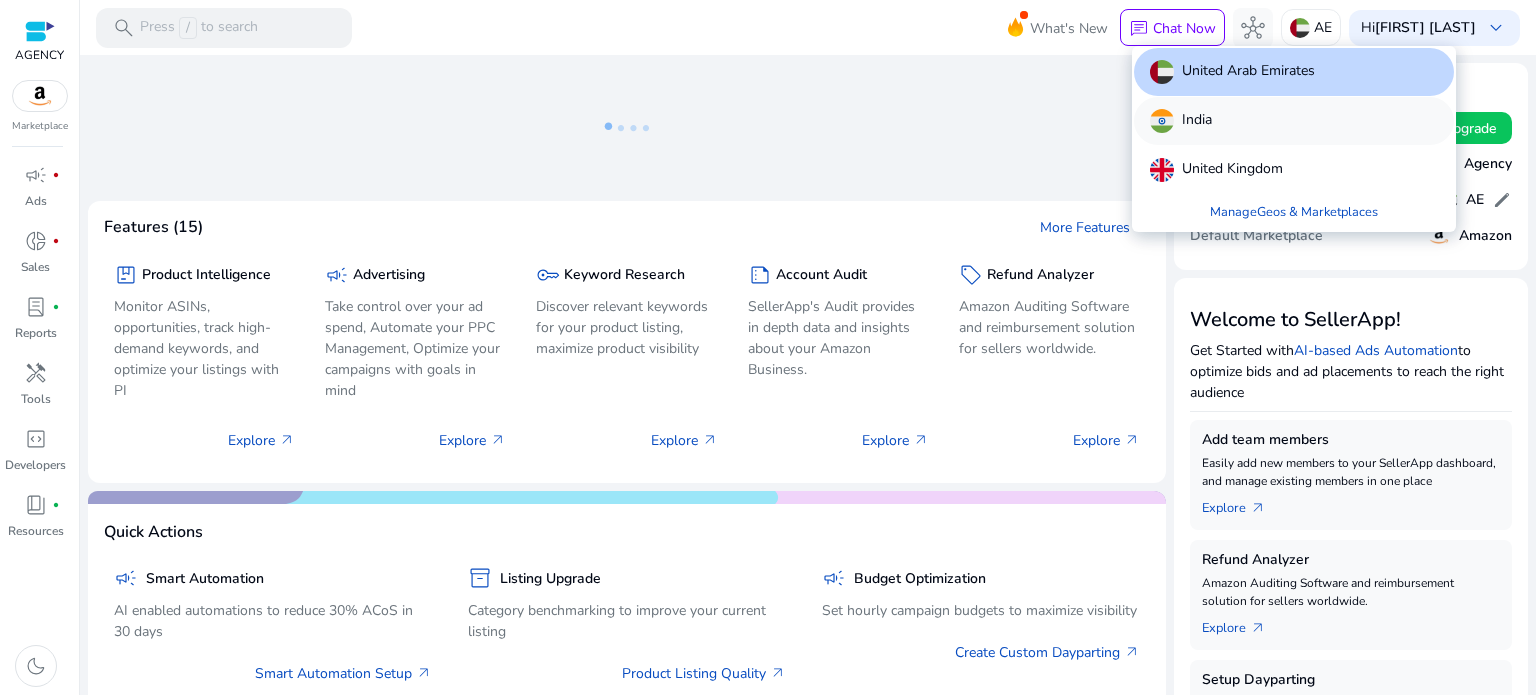 click on "India" at bounding box center [1294, 121] 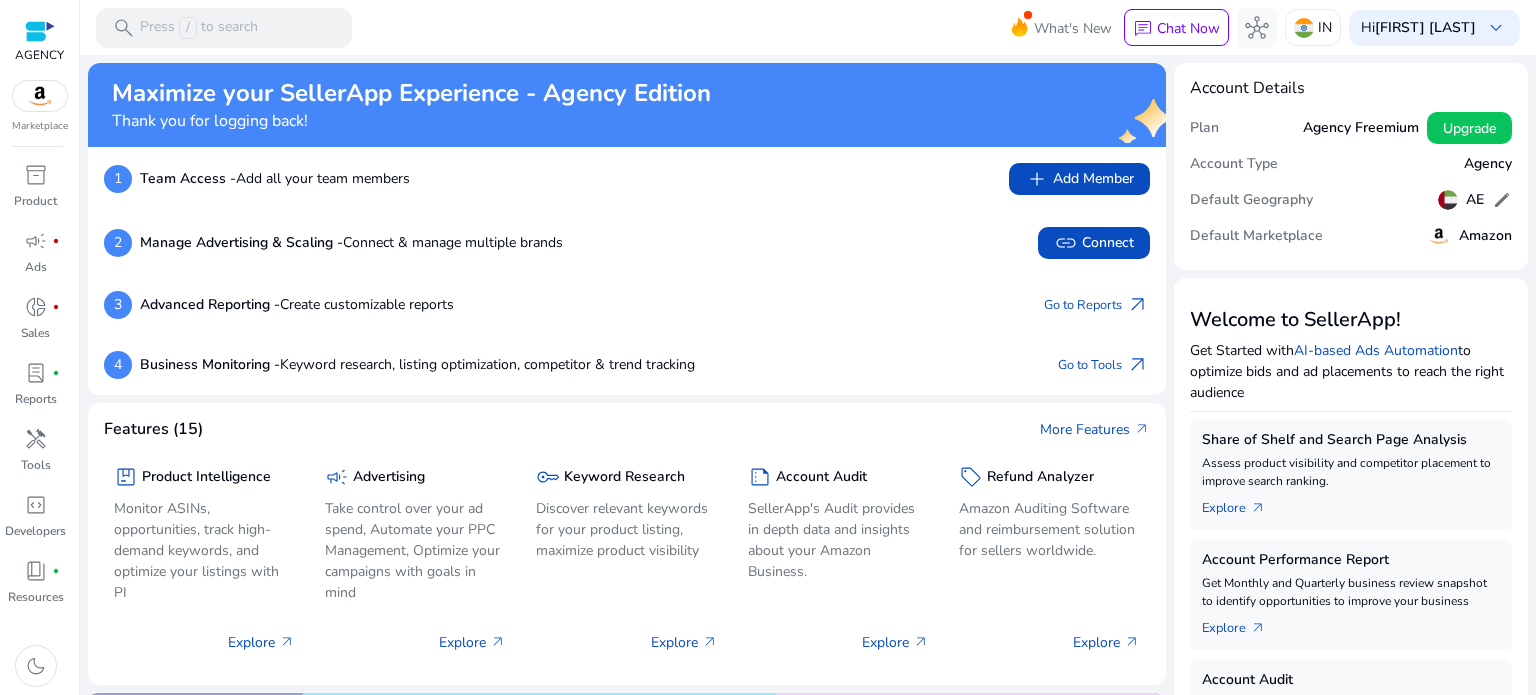 click on "search   Press  /  to search  What's New  chat  Chat Now  hub  IN  [FIRST] [LAST]  keyboard_arrow_down" at bounding box center [808, 27] 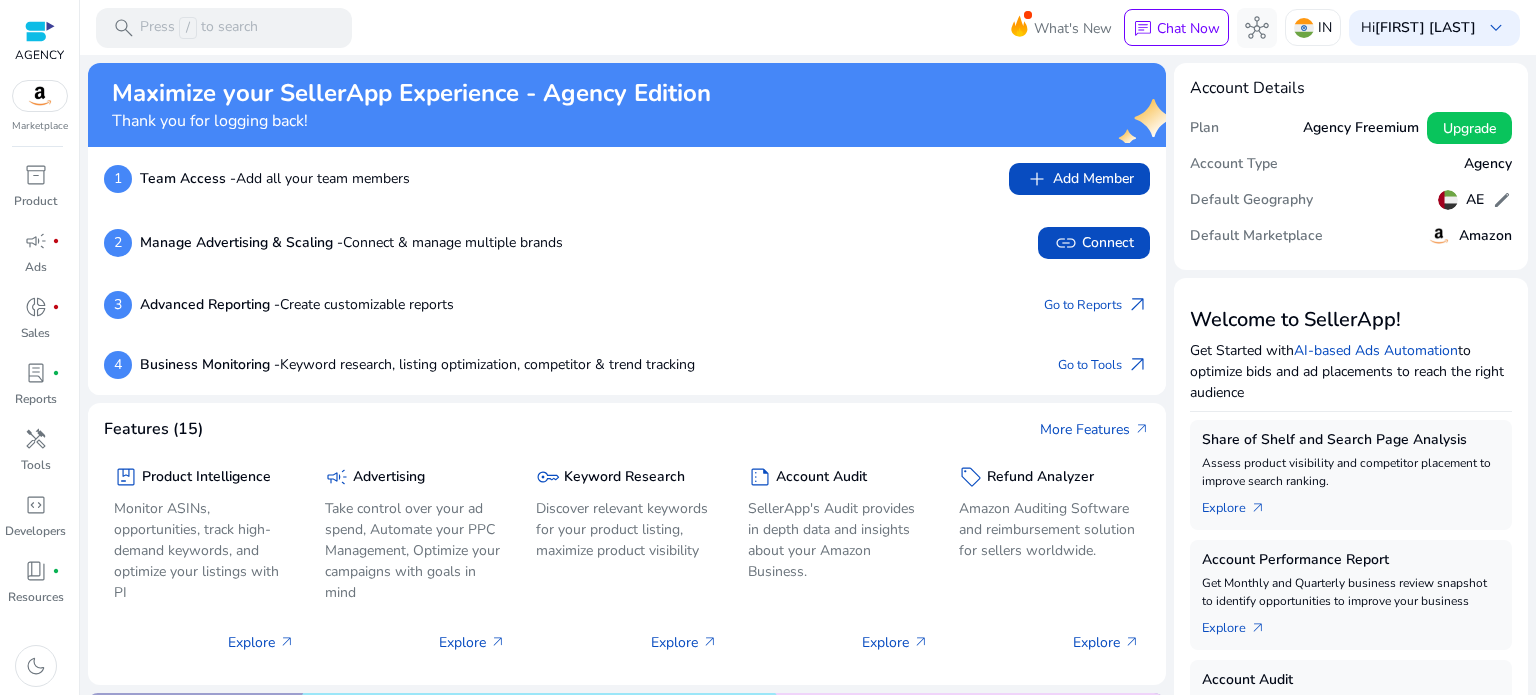 click on "search   Press  /  to search  What's New  chat  Chat Now  hub  IN  [FIRST] [LAST]  keyboard_arrow_down" at bounding box center [808, 27] 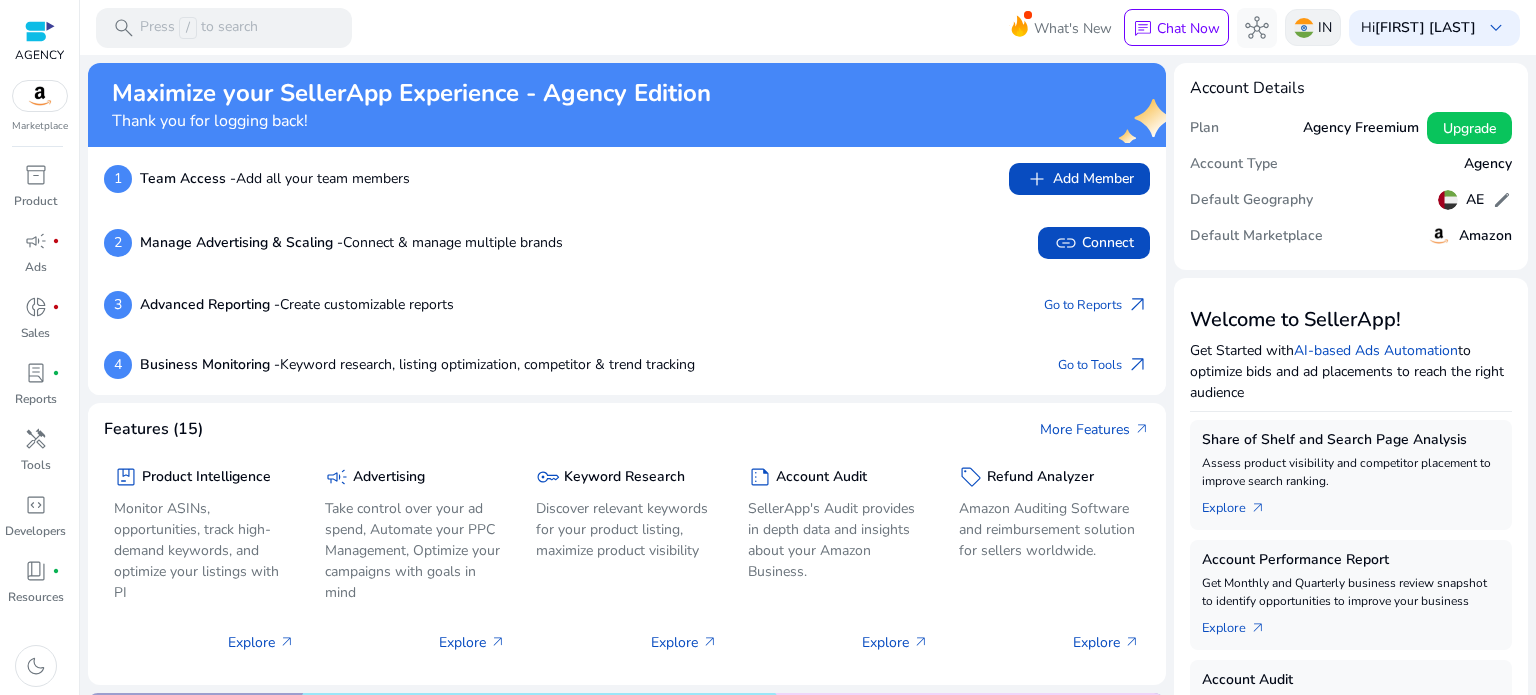 click at bounding box center [1304, 28] 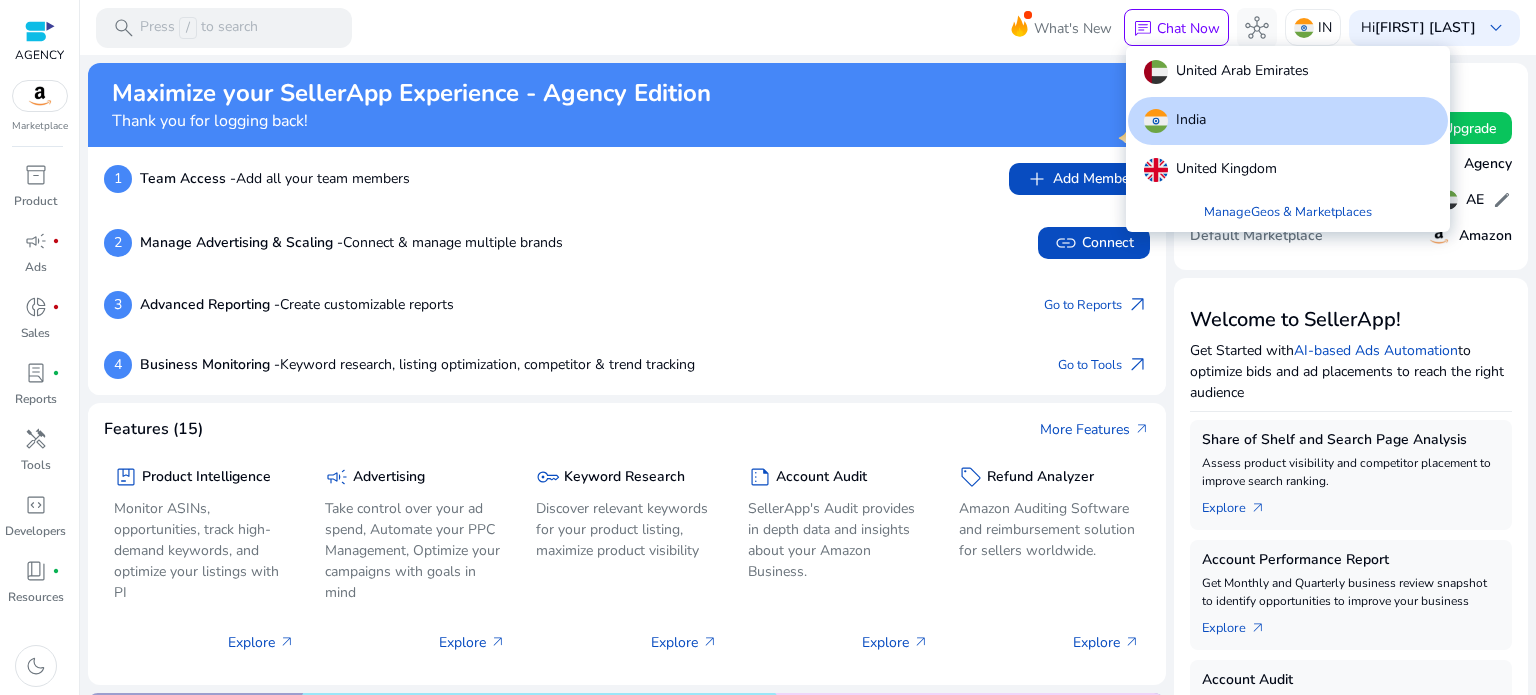 click at bounding box center (768, 347) 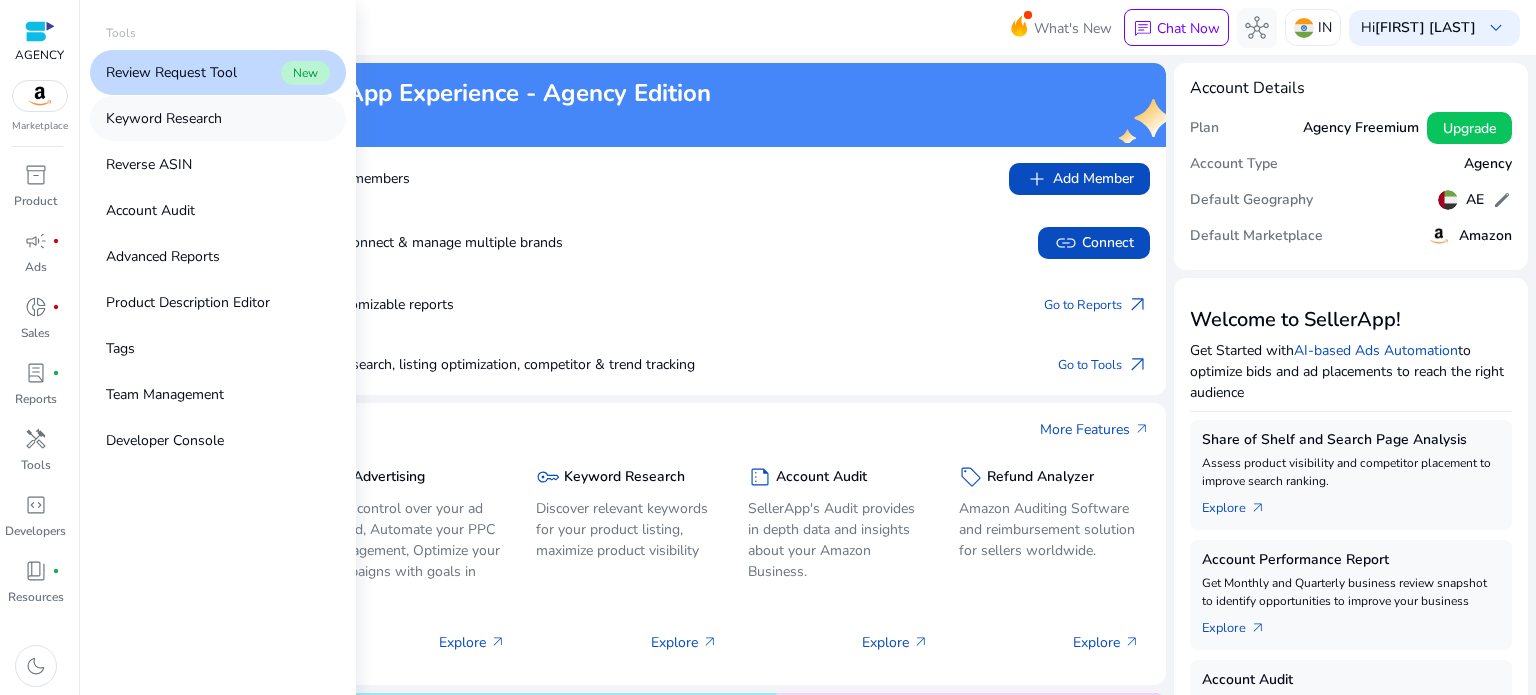 click on "Keyword Research" at bounding box center [164, 118] 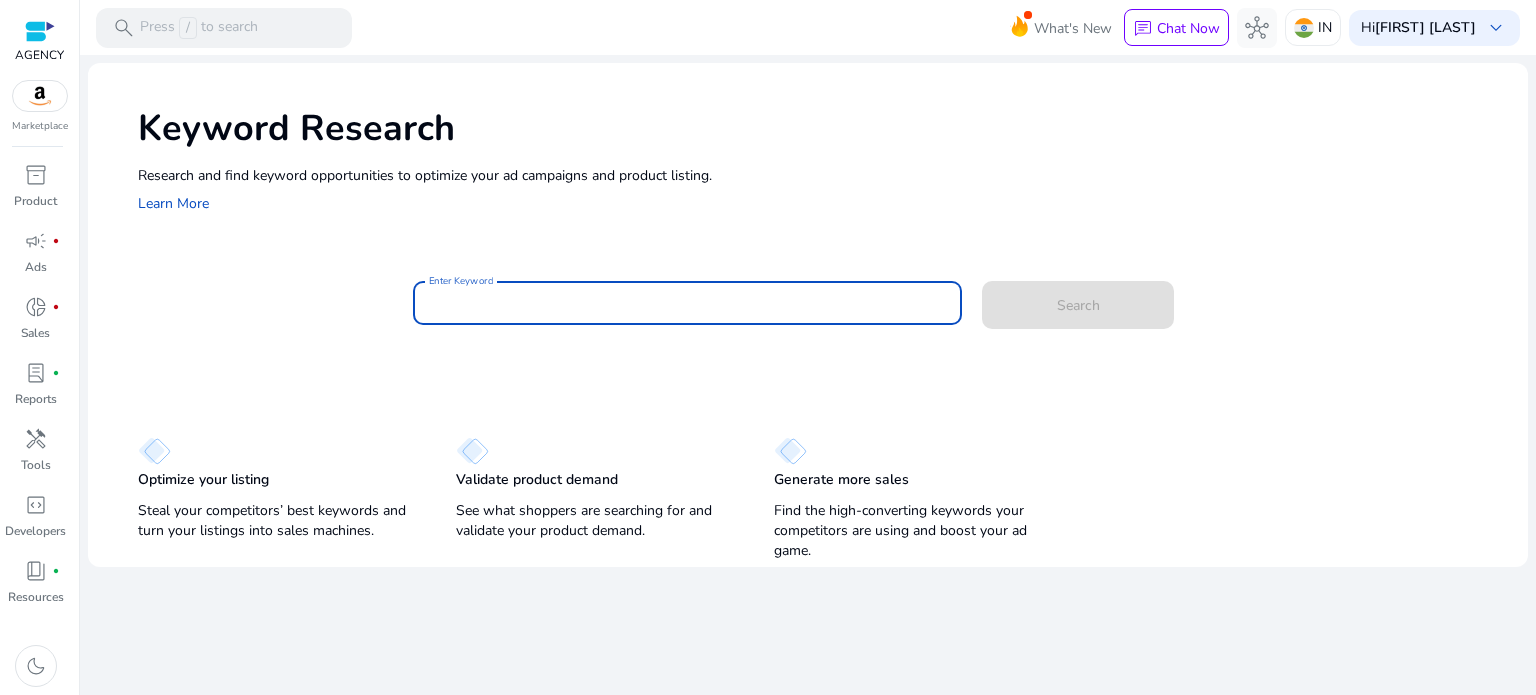 click on "Enter Keyword" at bounding box center [688, 303] 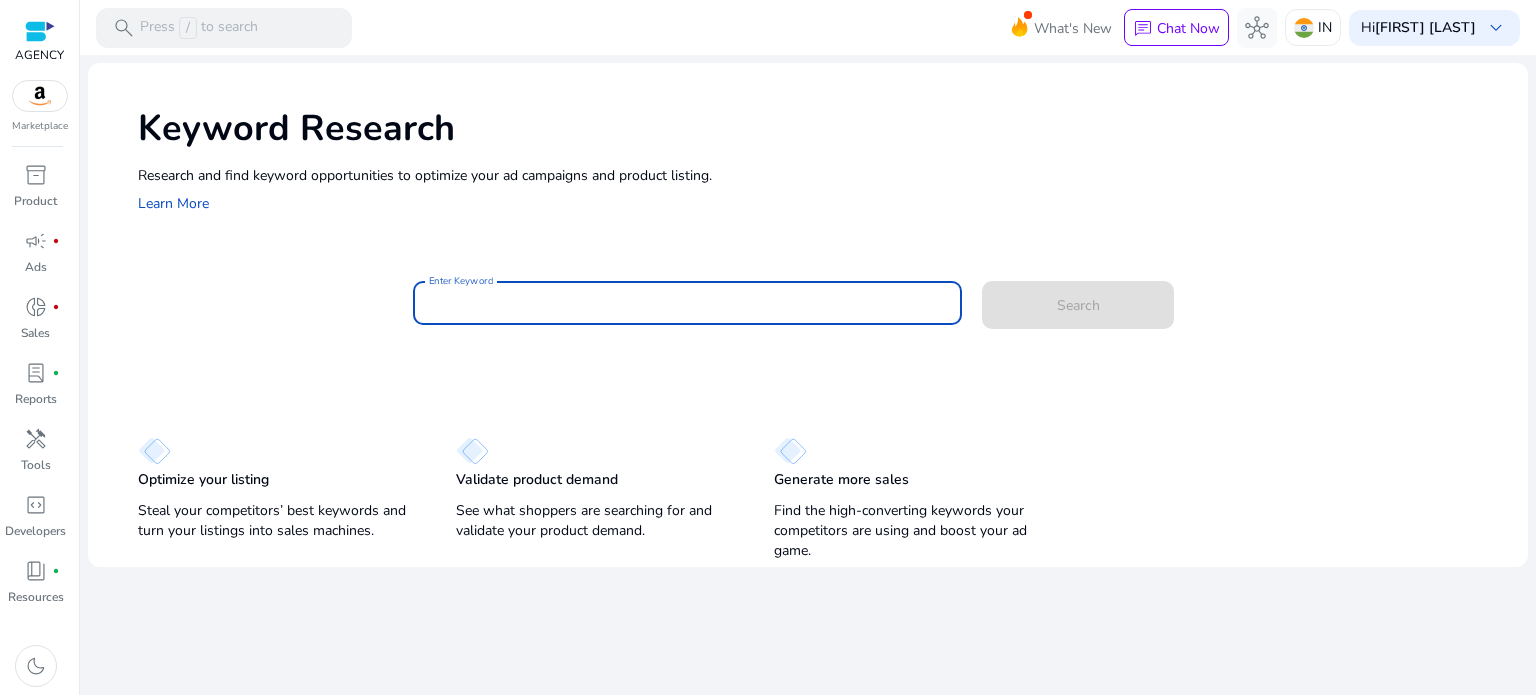 paste on "**********" 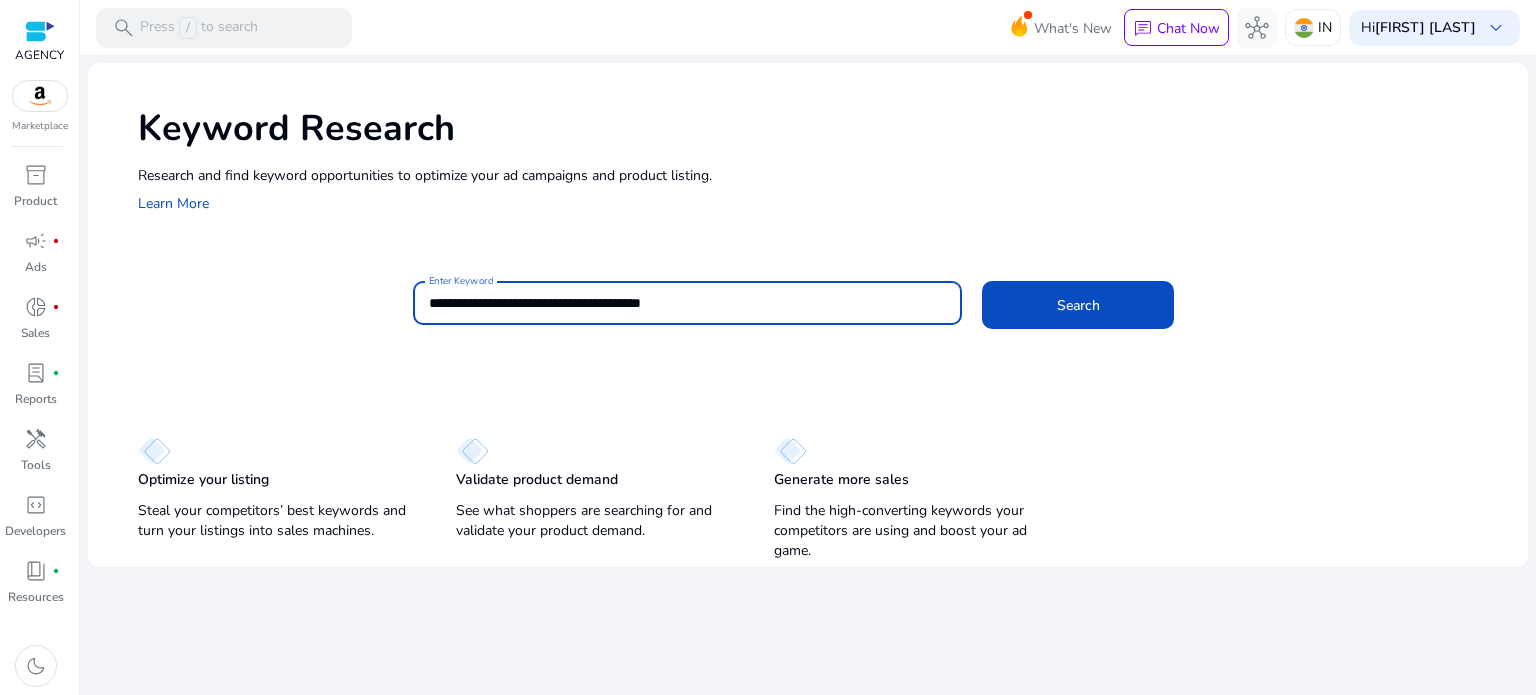scroll, scrollTop: 0, scrollLeft: 0, axis: both 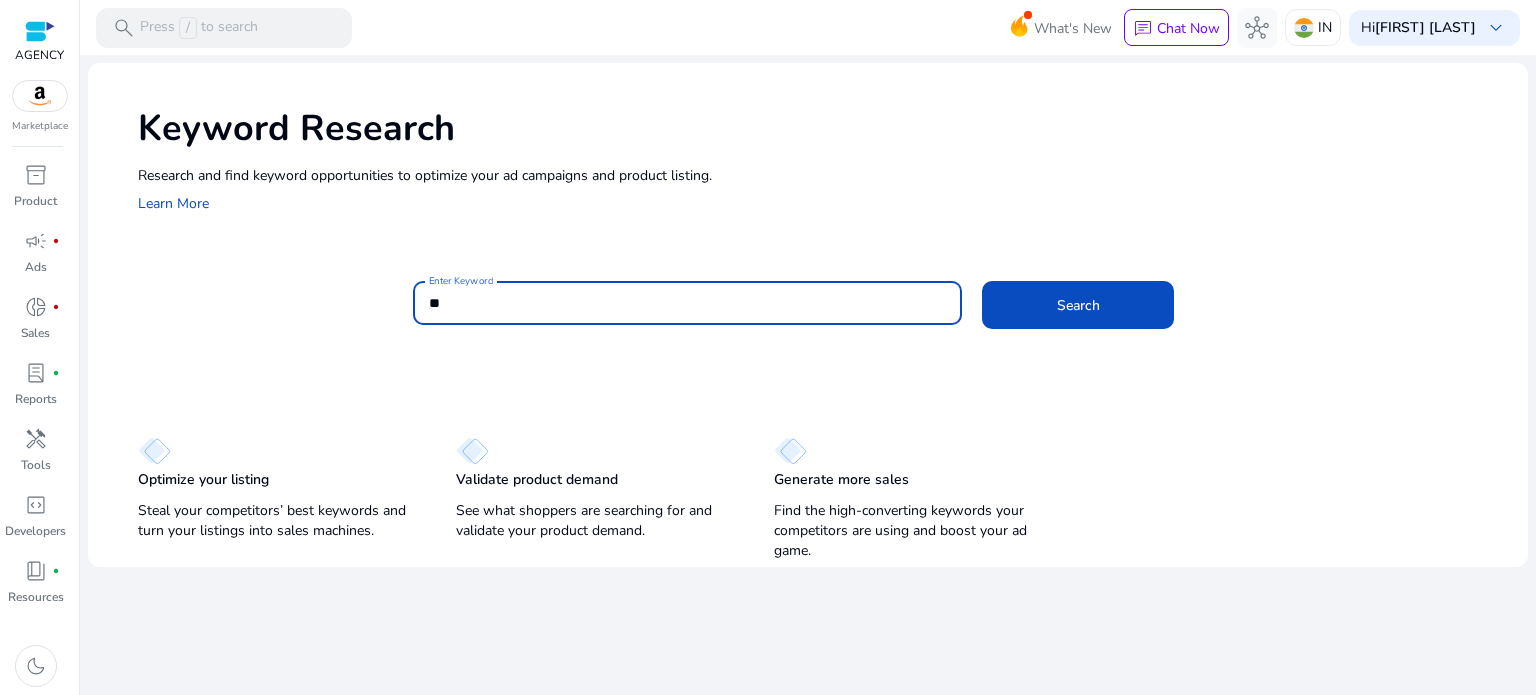 type on "*" 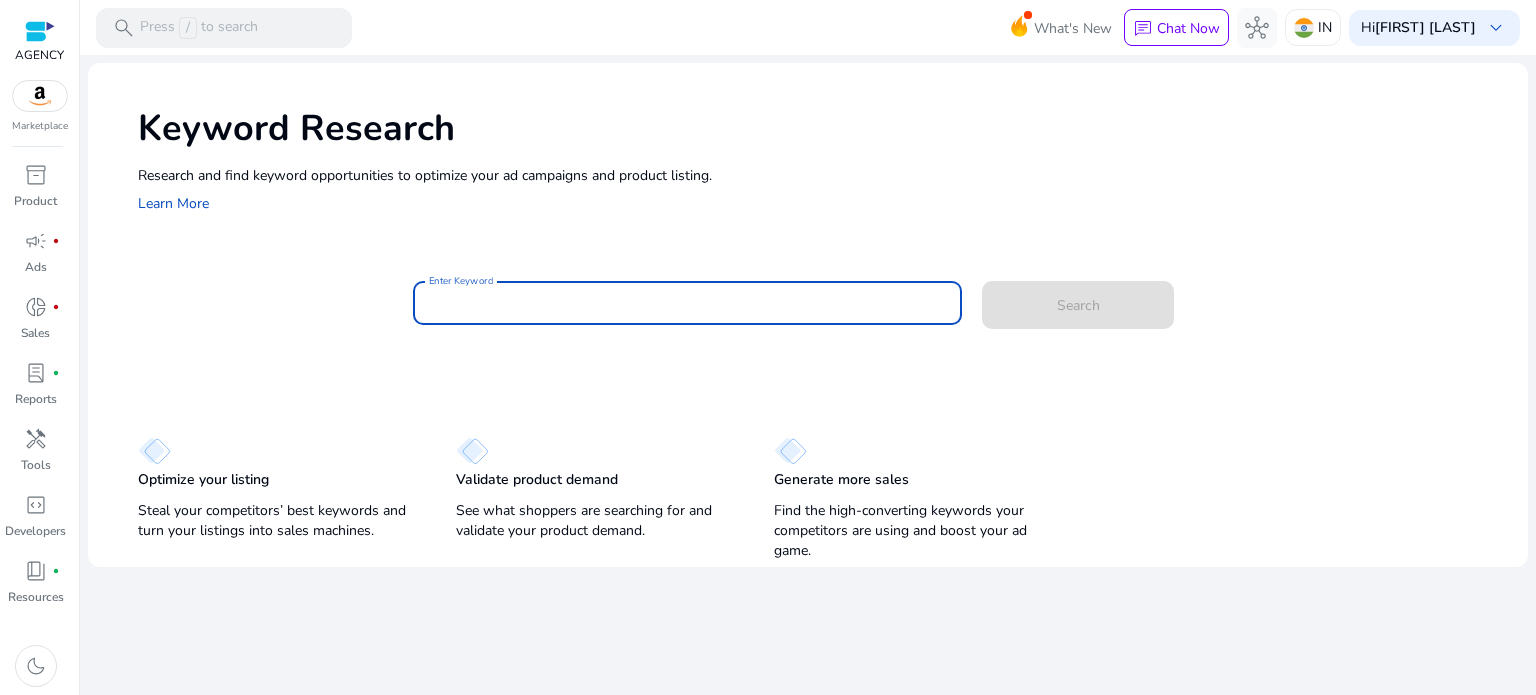 click on "Enter Keyword" at bounding box center [688, 303] 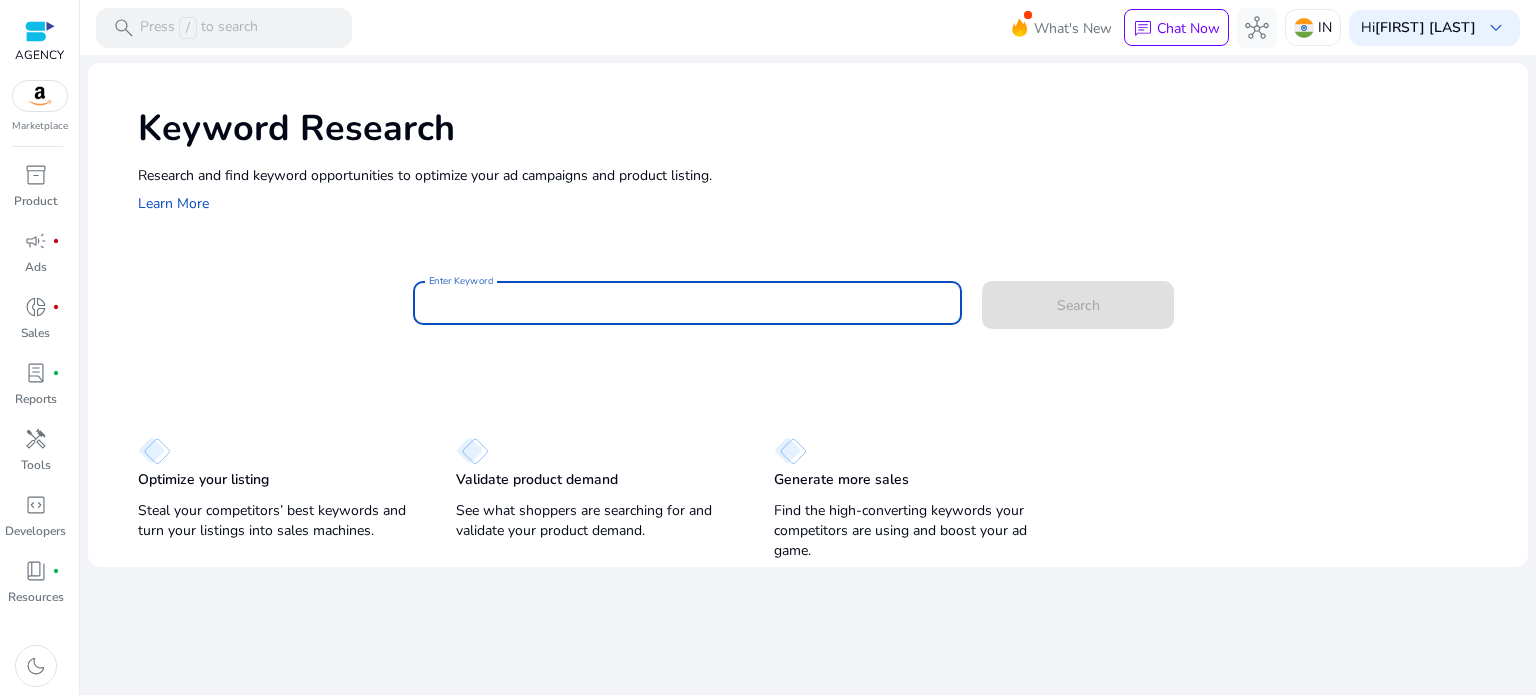 paste on "**********" 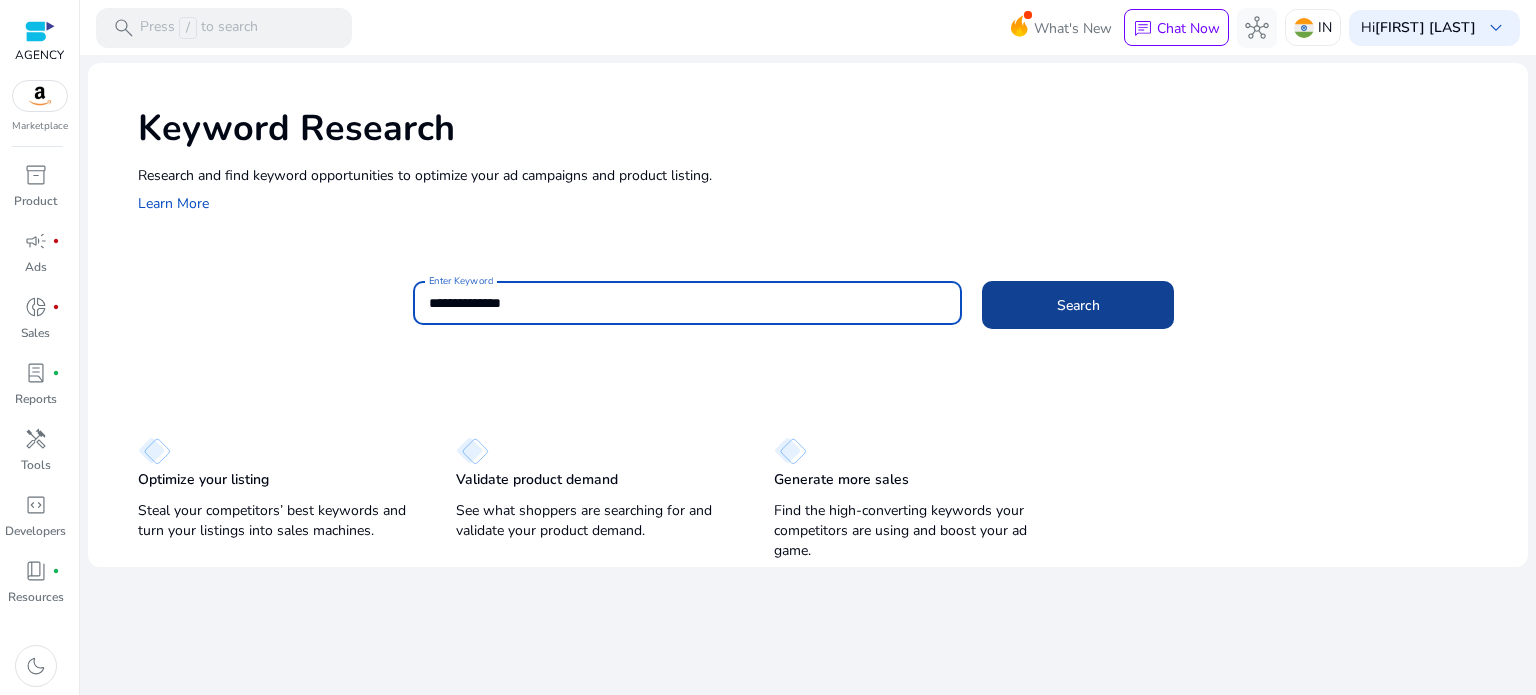 type on "**********" 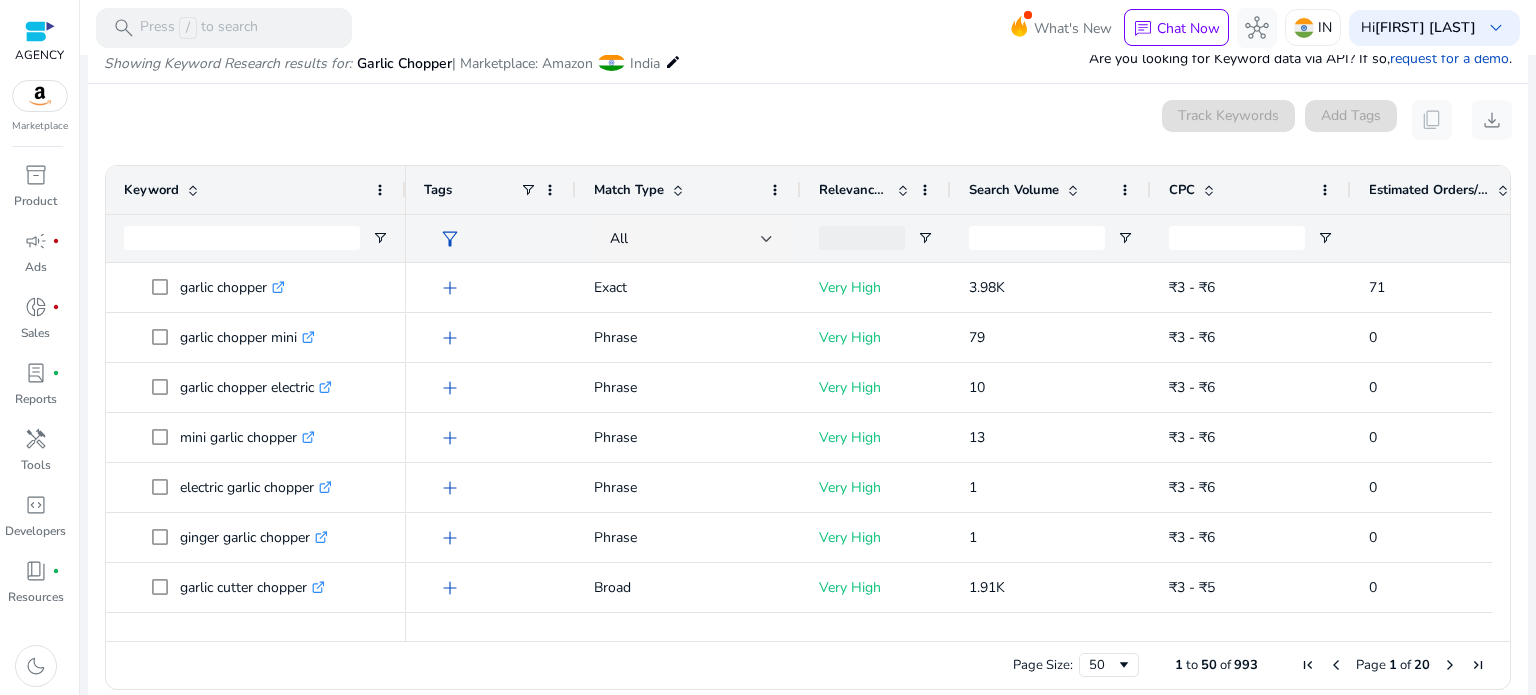 scroll, scrollTop: 170, scrollLeft: 0, axis: vertical 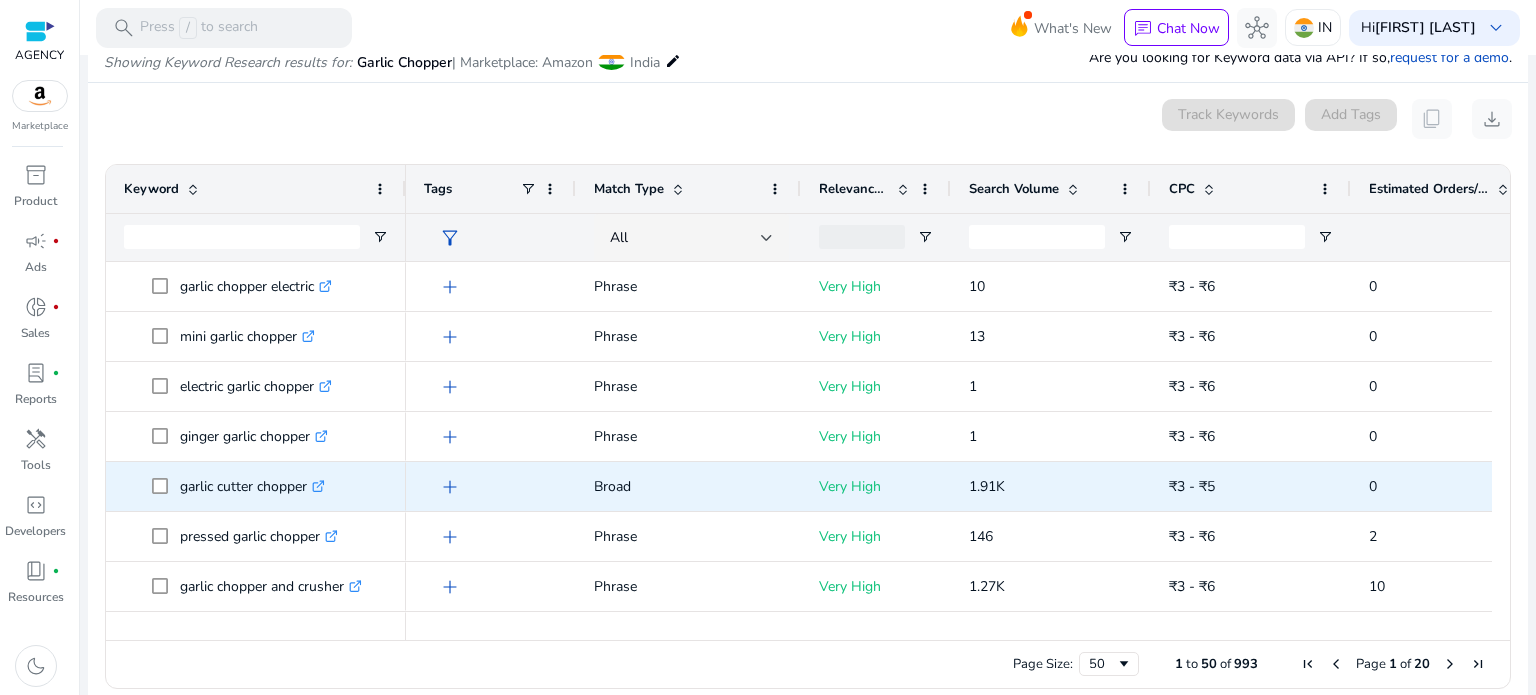type 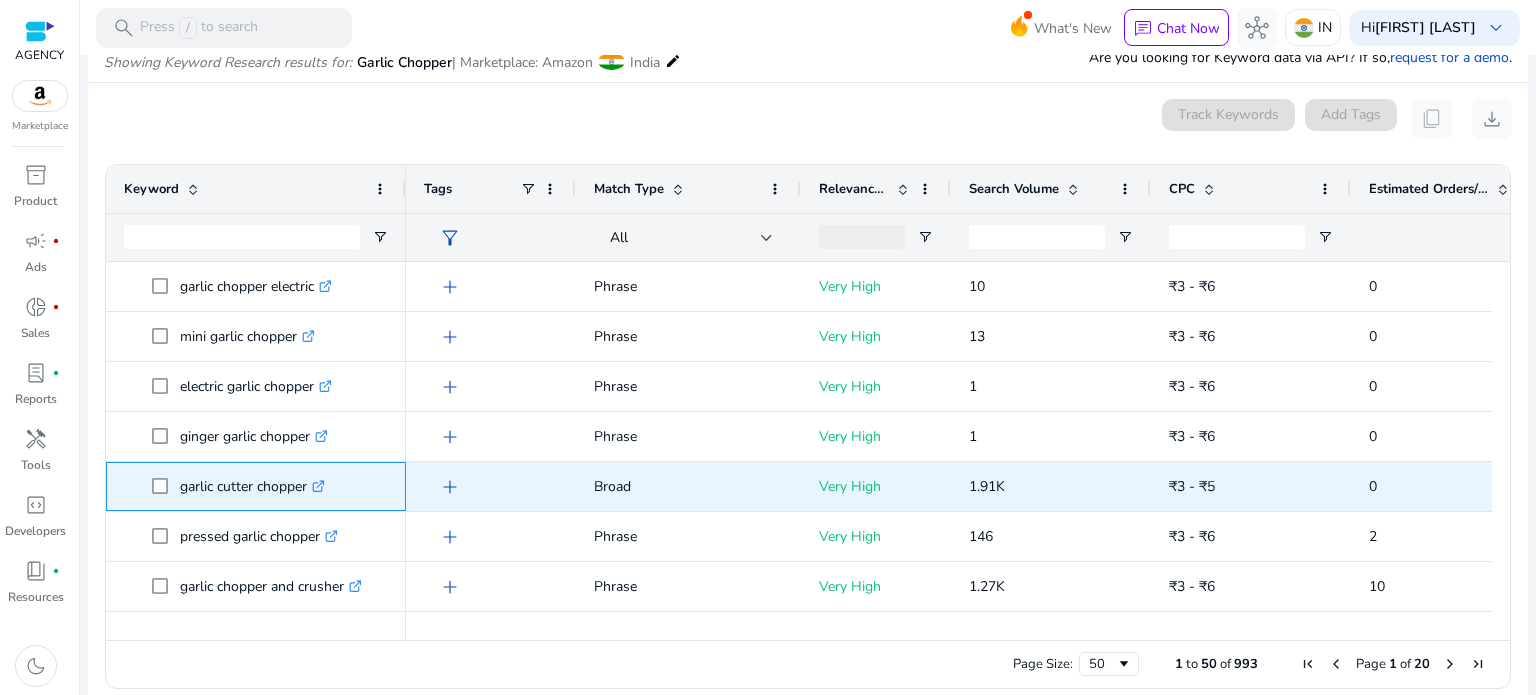 click on ".st0{fill:#2c8af8}" 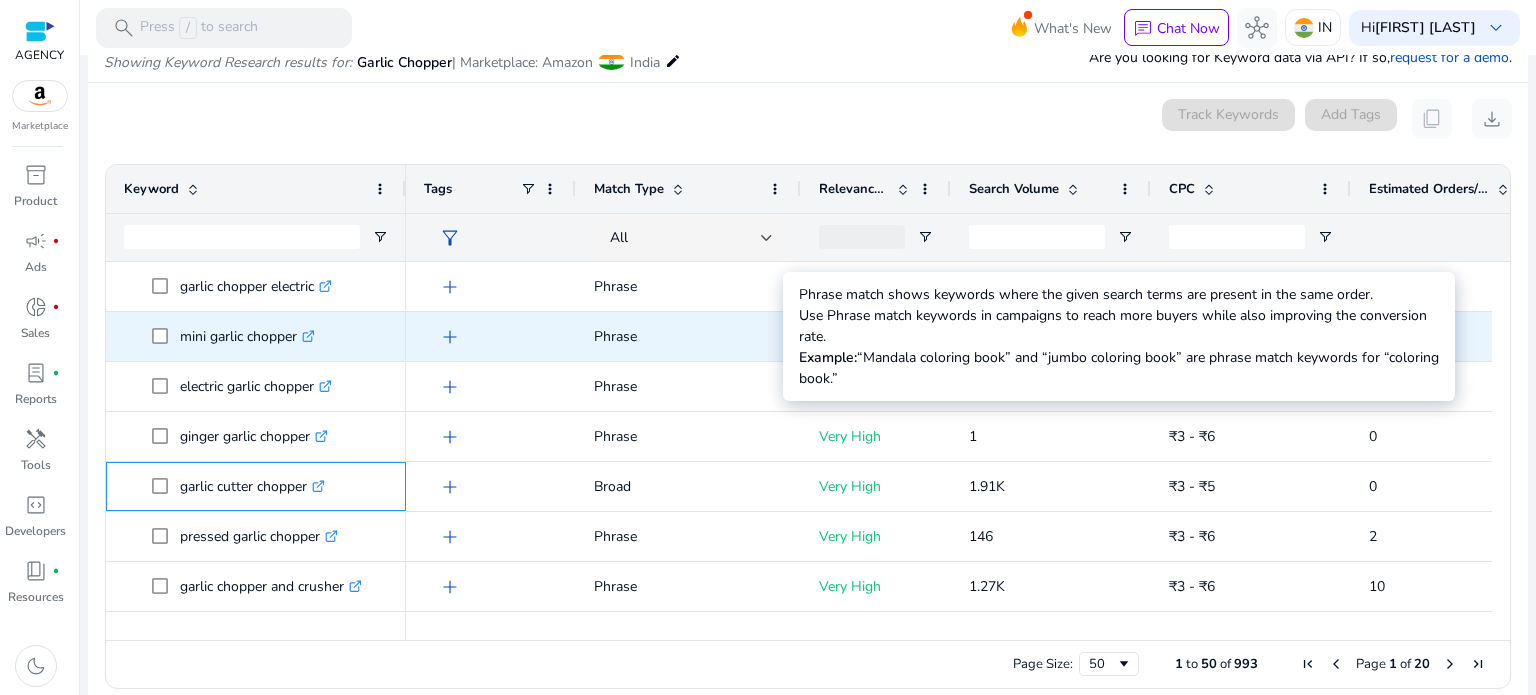 scroll, scrollTop: 200, scrollLeft: 0, axis: vertical 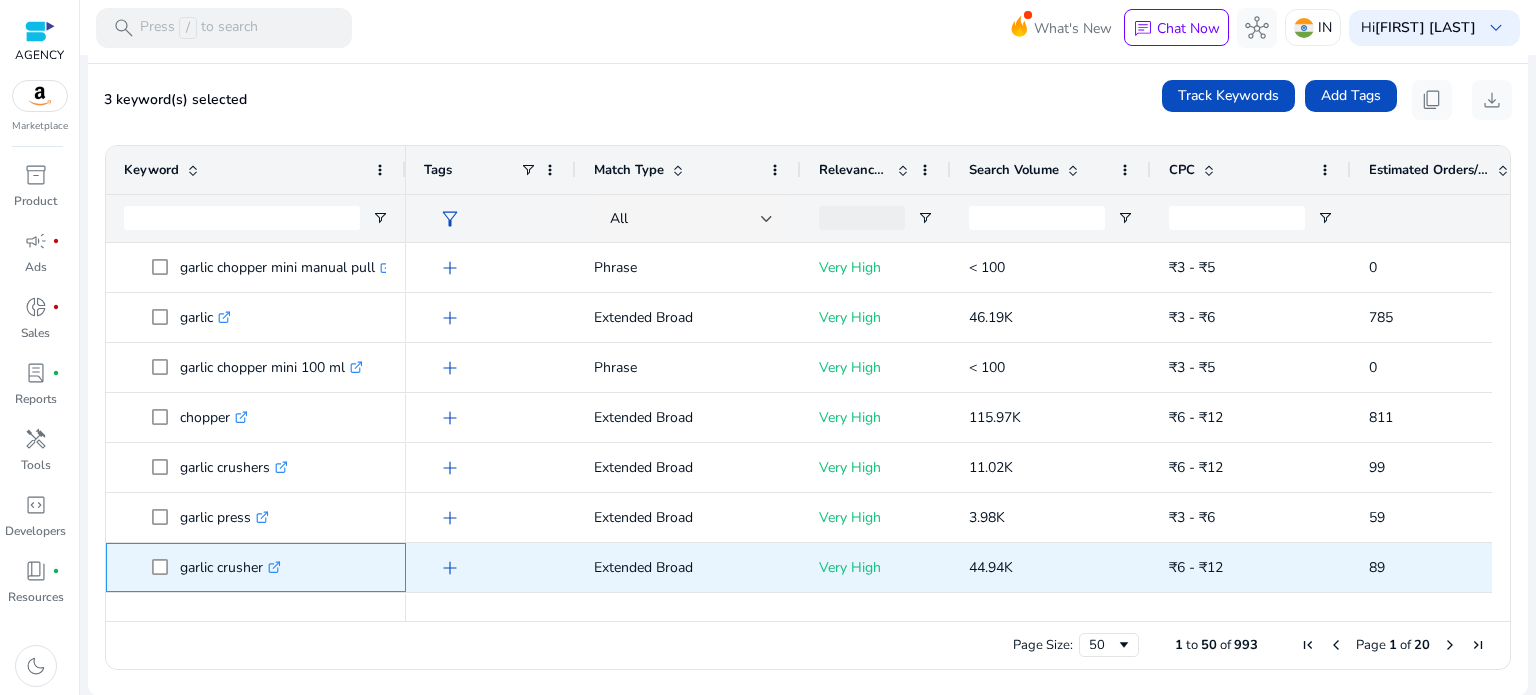 click on ".st0{fill:#2c8af8}" 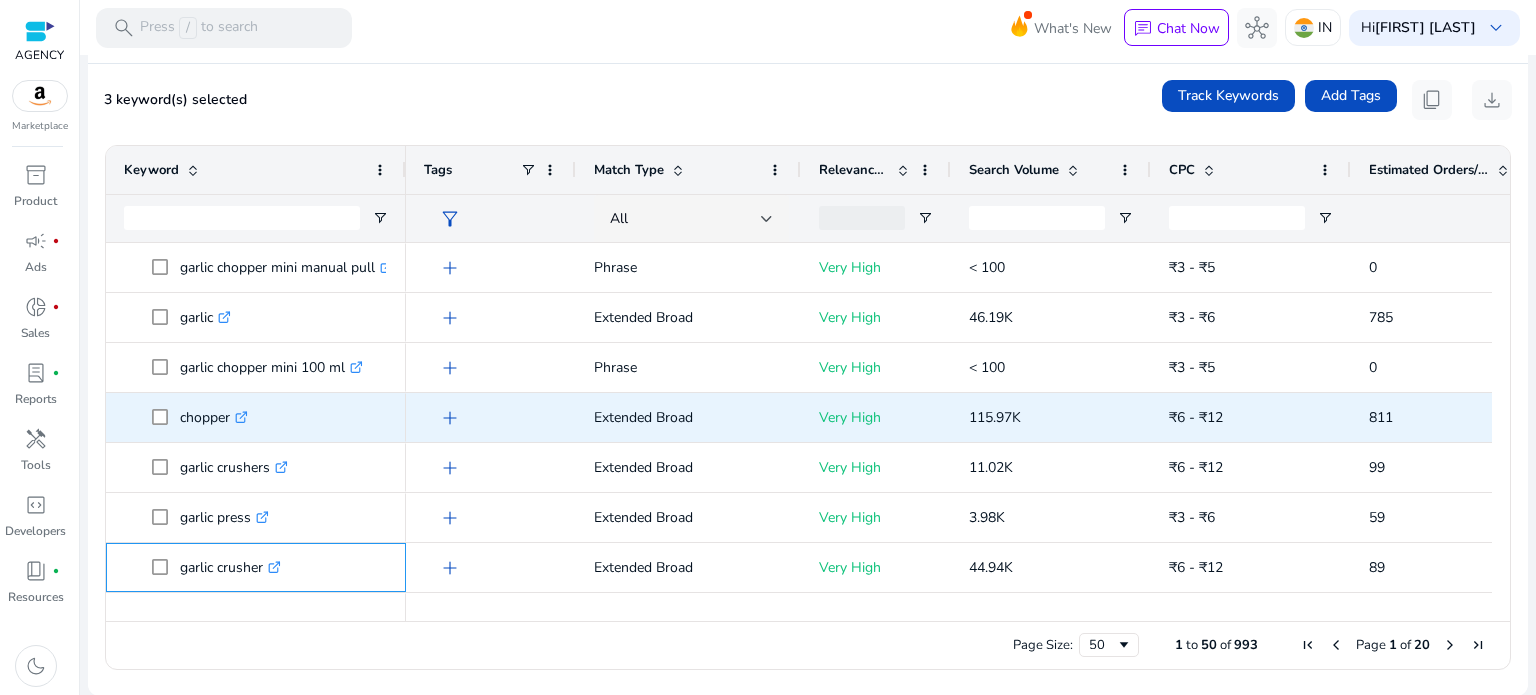 scroll, scrollTop: 900, scrollLeft: 0, axis: vertical 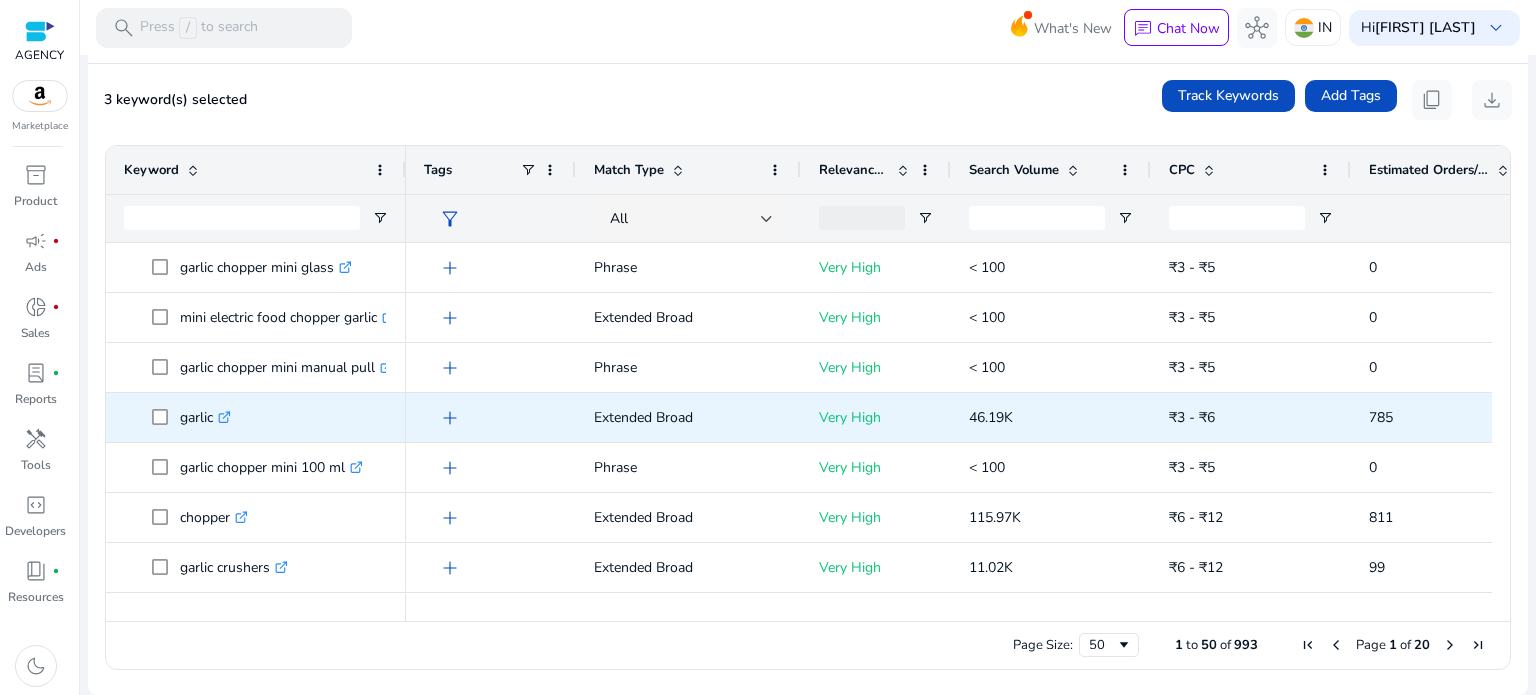 click 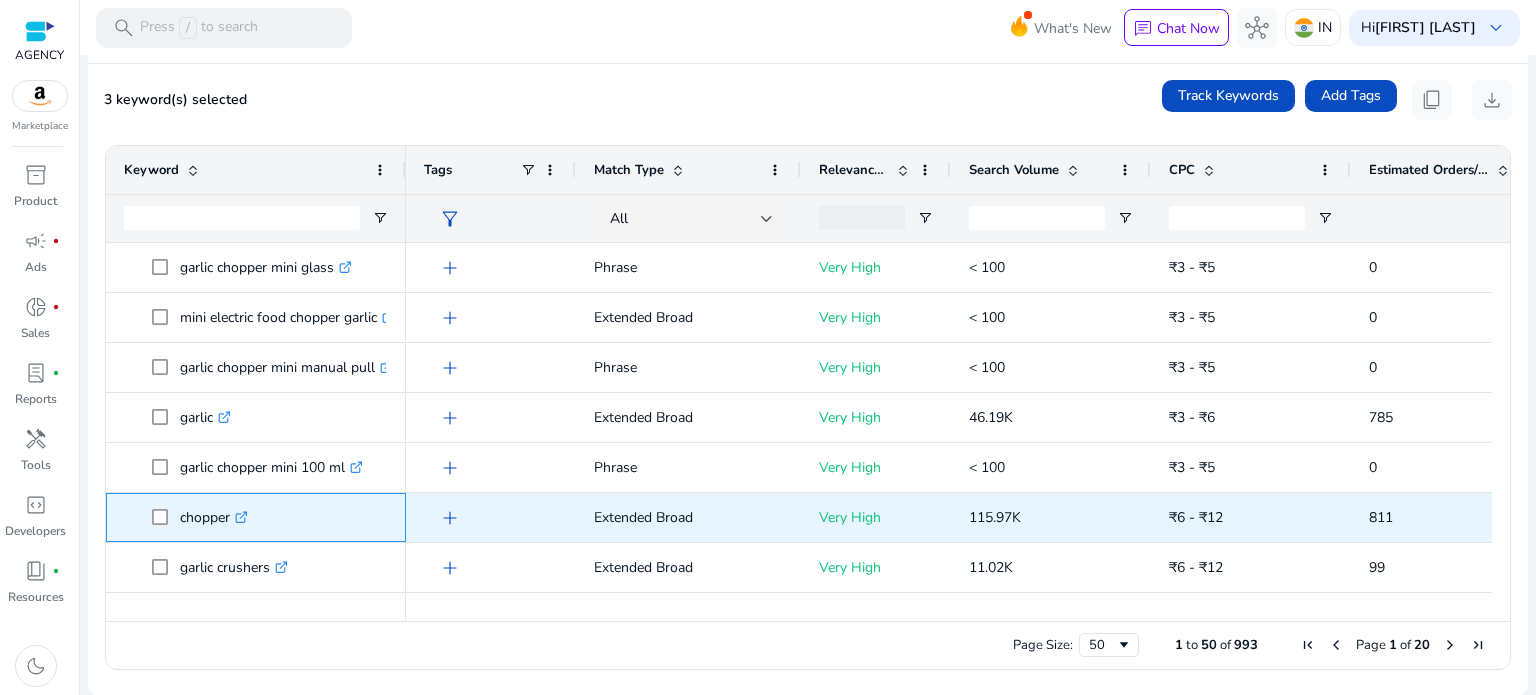 click on ".st0{fill:#2c8af8}" 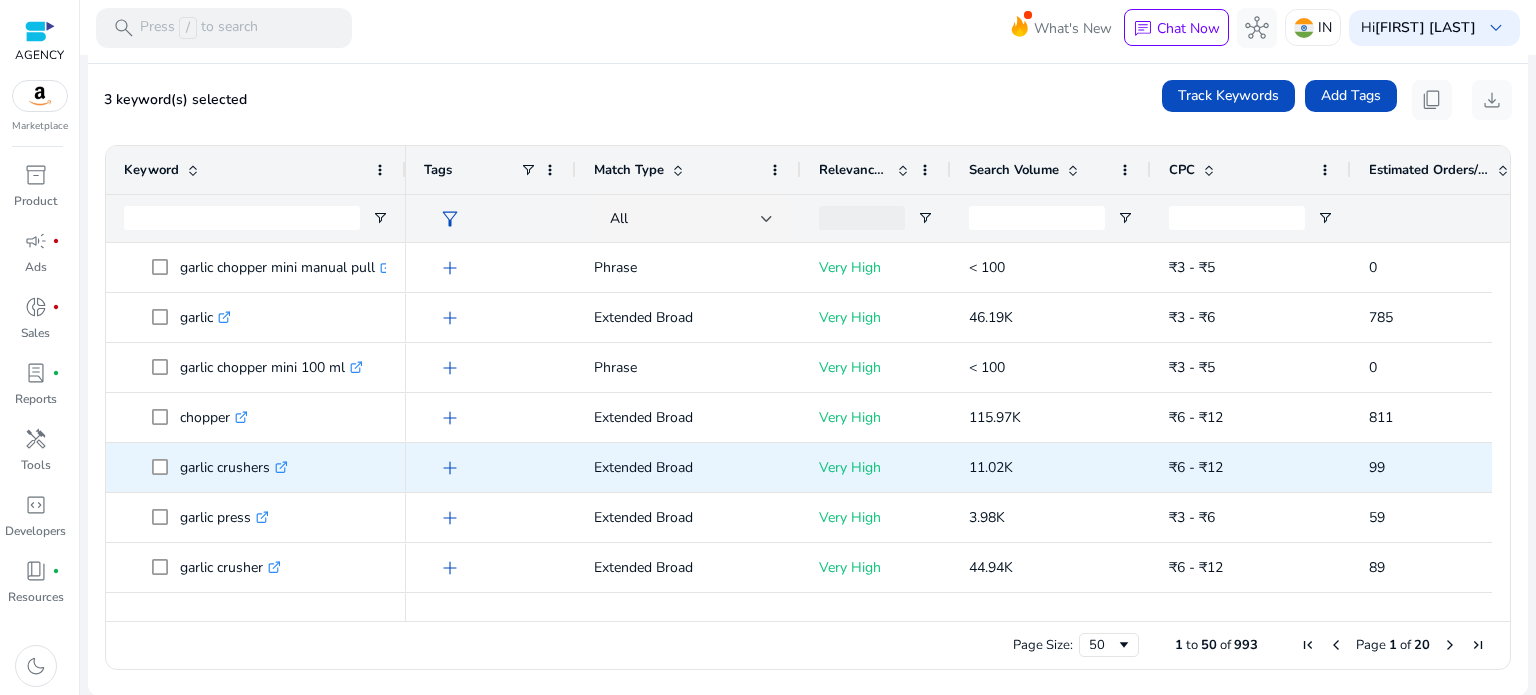 click on ".st0{fill:#2c8af8}" 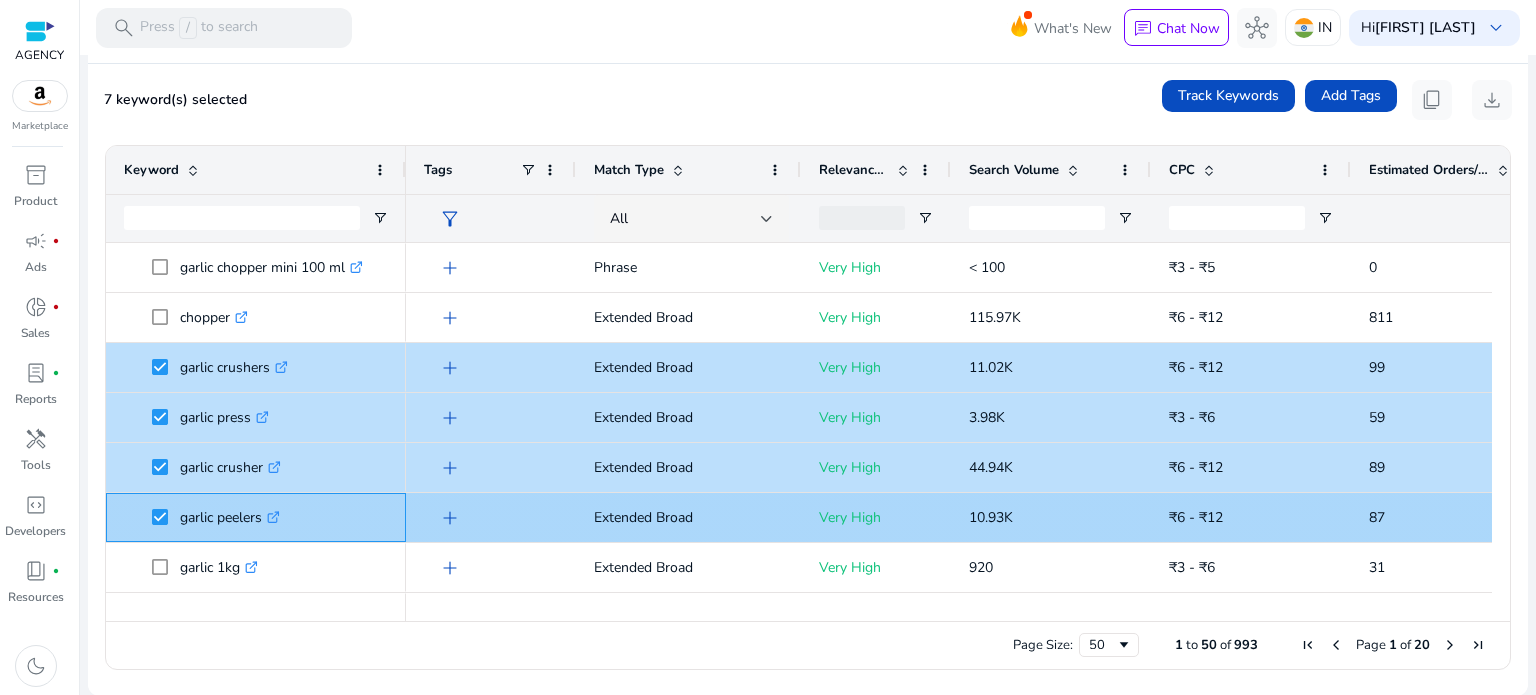 click 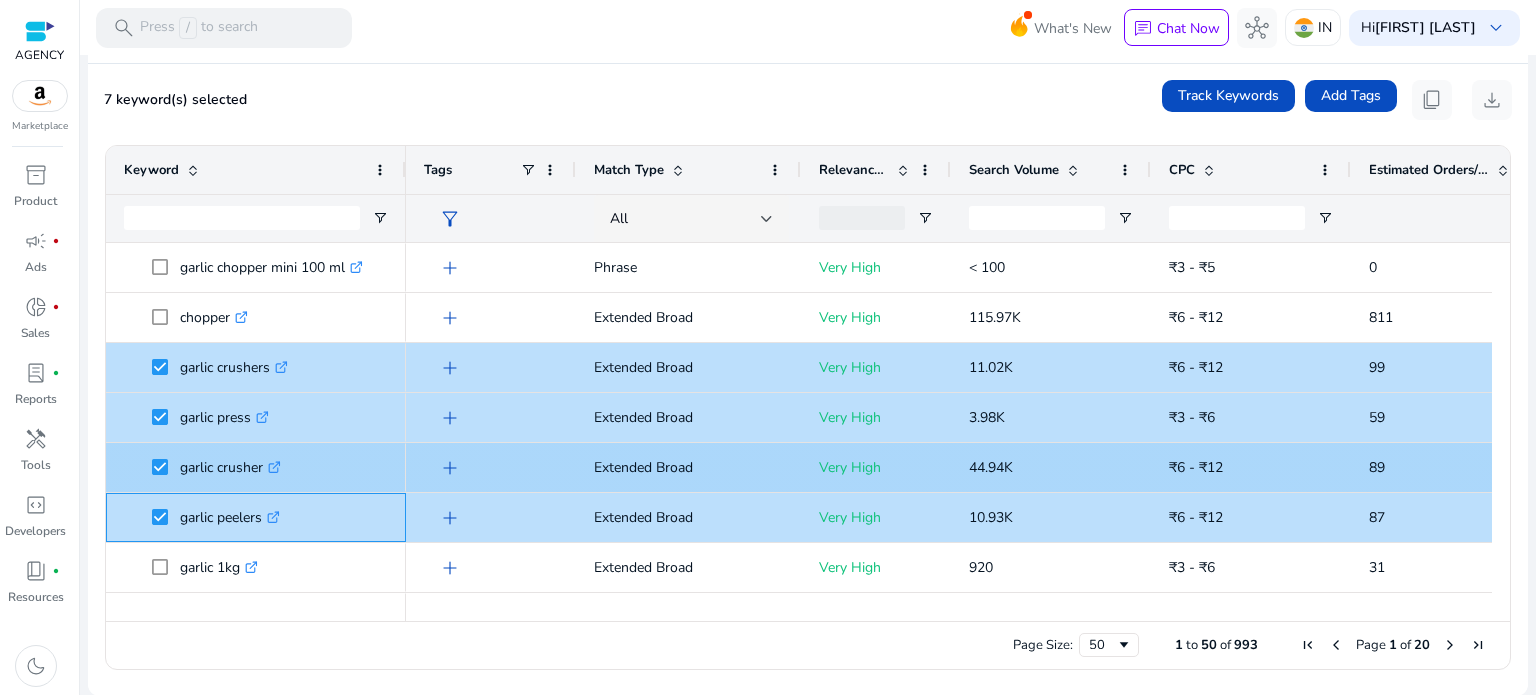 scroll, scrollTop: 1360, scrollLeft: 0, axis: vertical 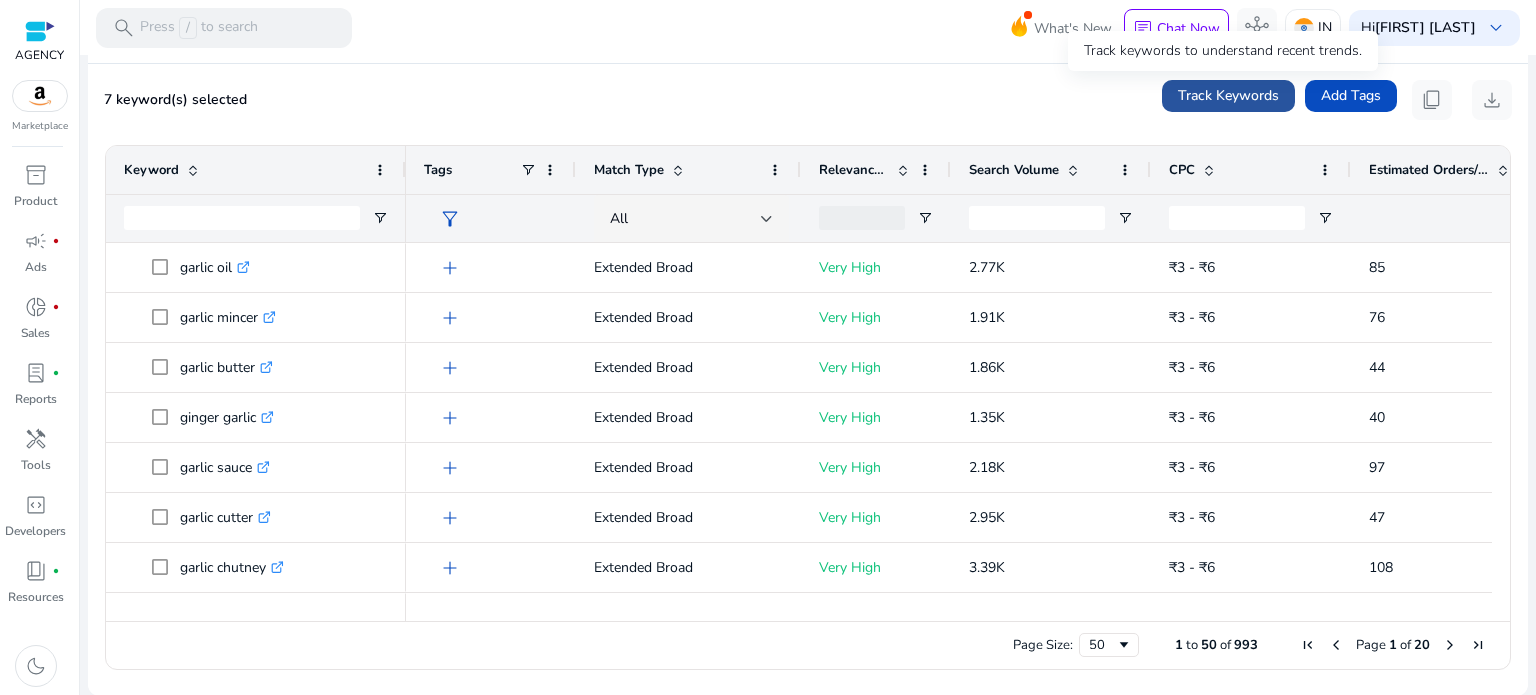 click at bounding box center (1228, 96) 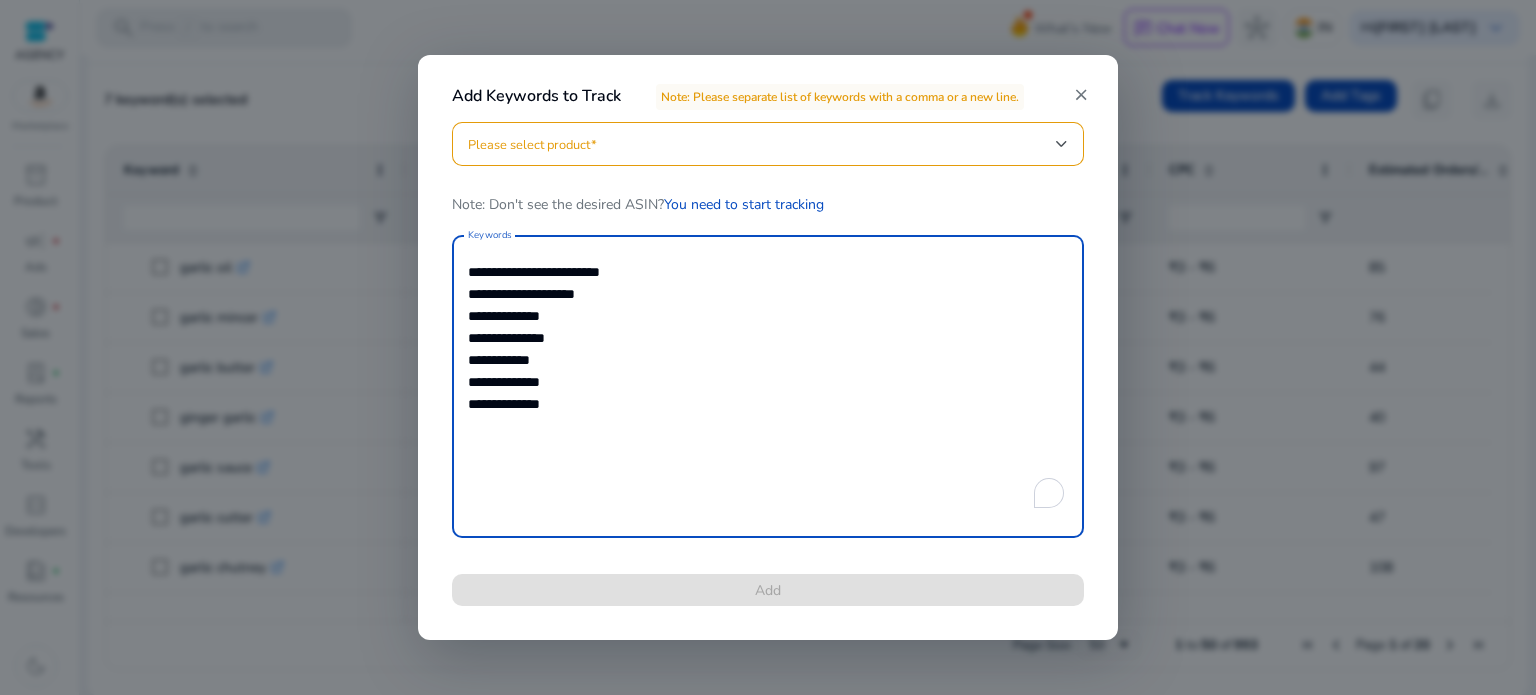 click on "**********" at bounding box center (768, 386) 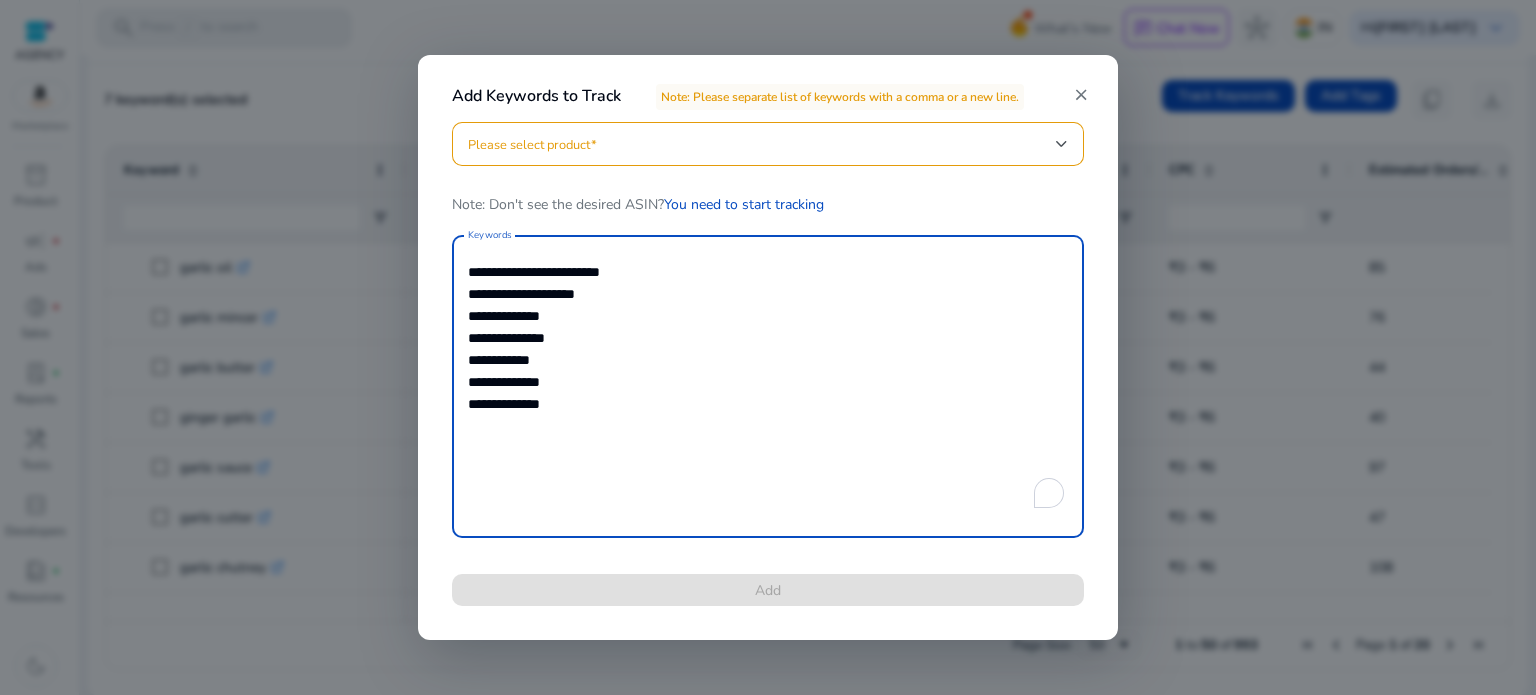 click on "**********" at bounding box center [768, 386] 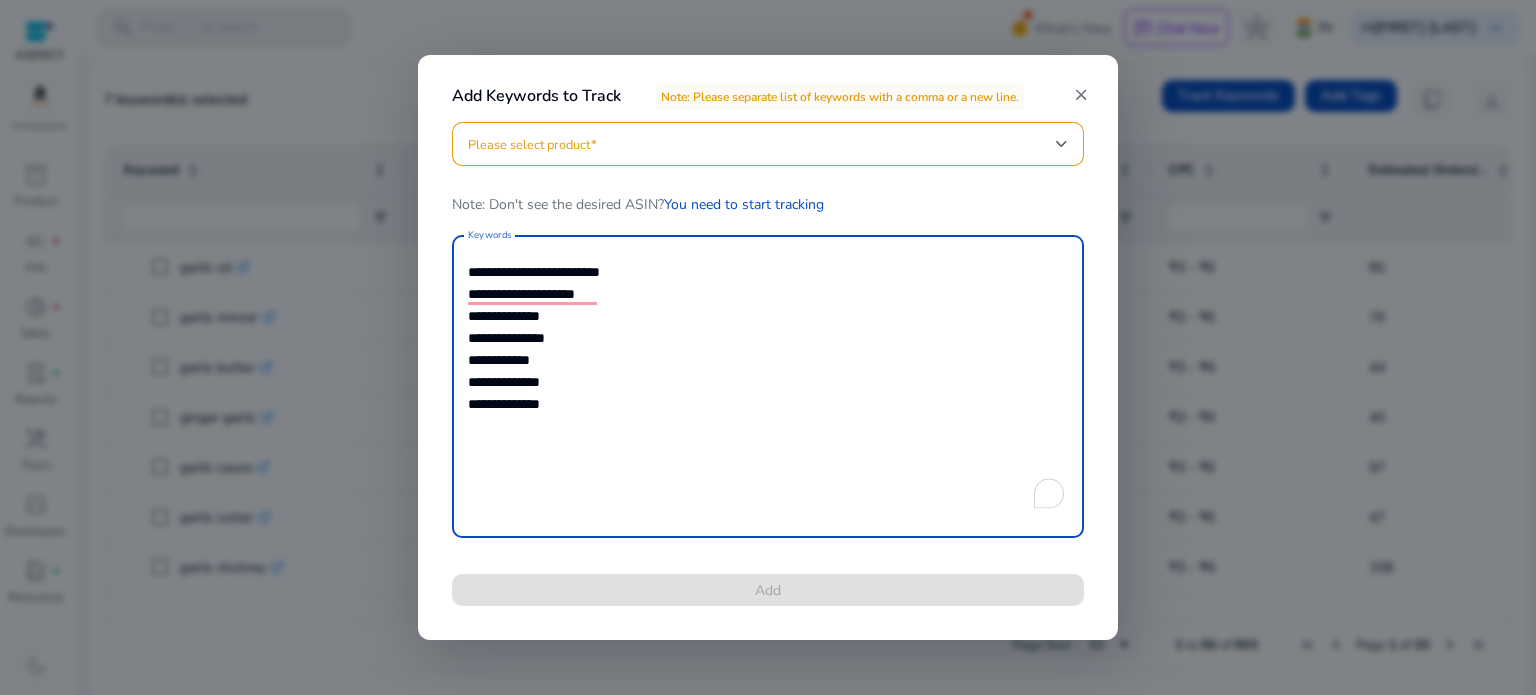 drag, startPoint x: 560, startPoint y: 411, endPoint x: 460, endPoint y: 255, distance: 185.29976 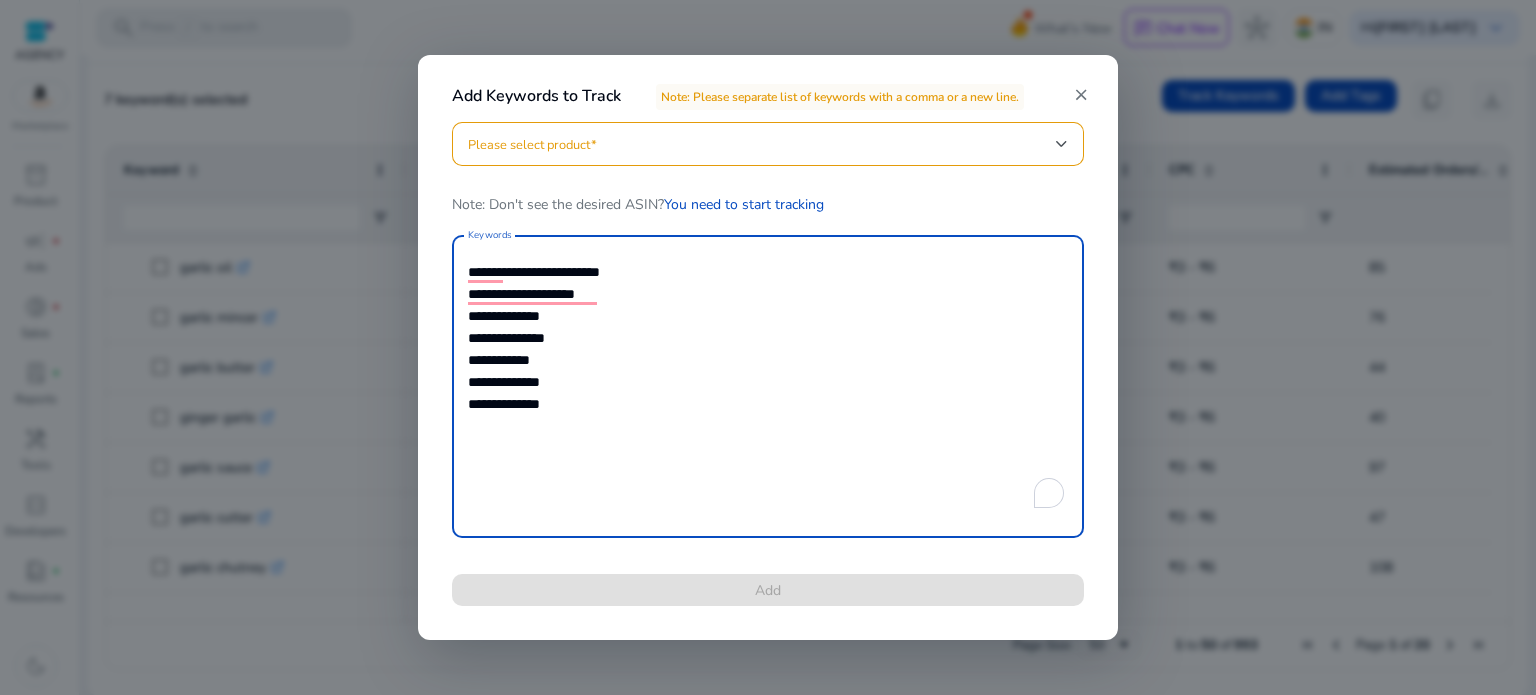 click at bounding box center [768, 347] 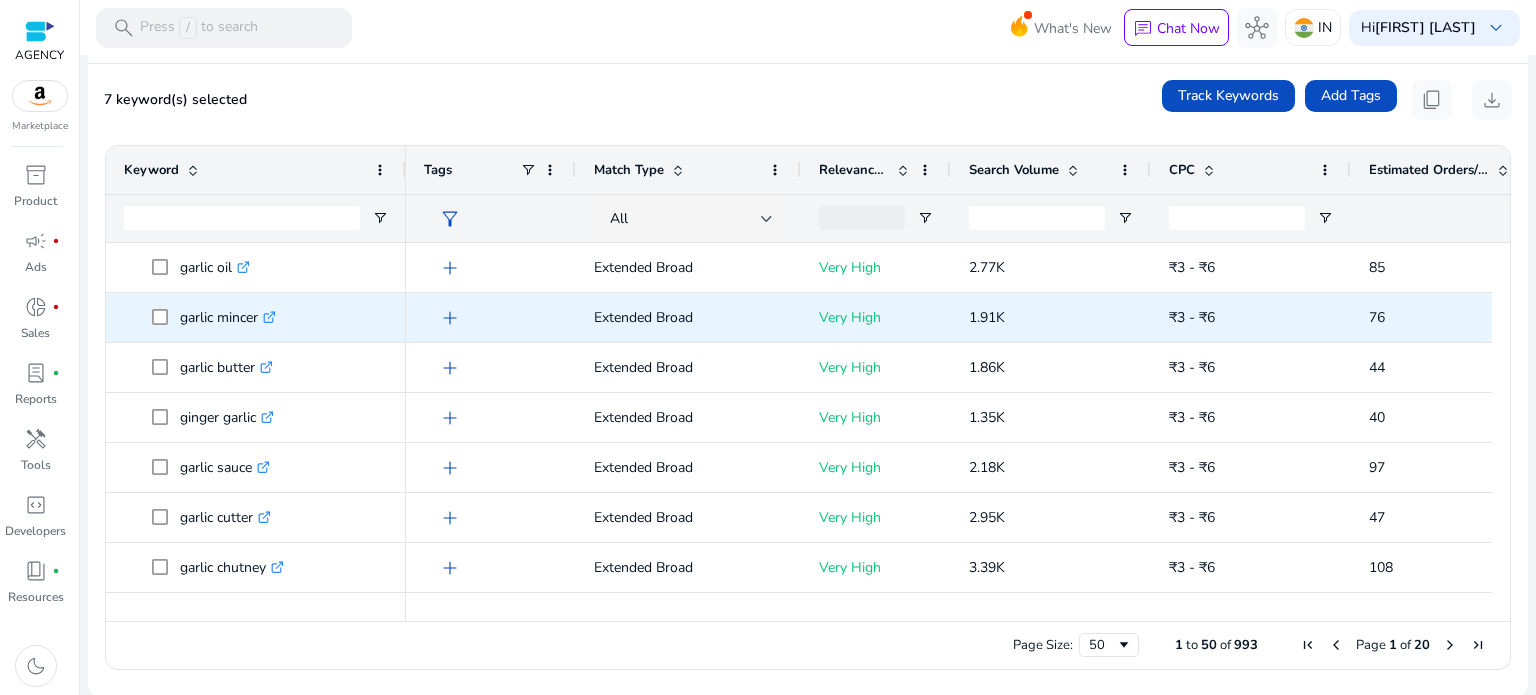 scroll, scrollTop: 1987, scrollLeft: 0, axis: vertical 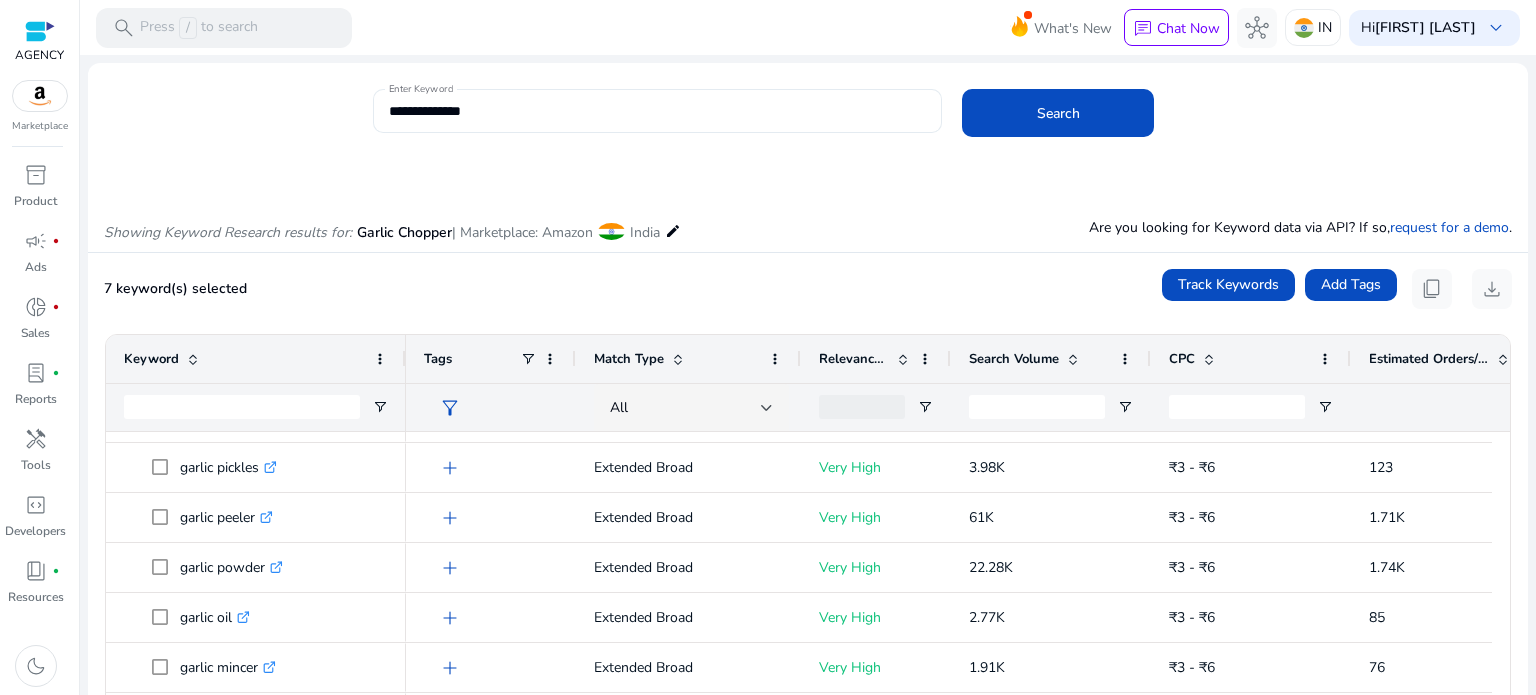 click on "**********" at bounding box center [658, 111] 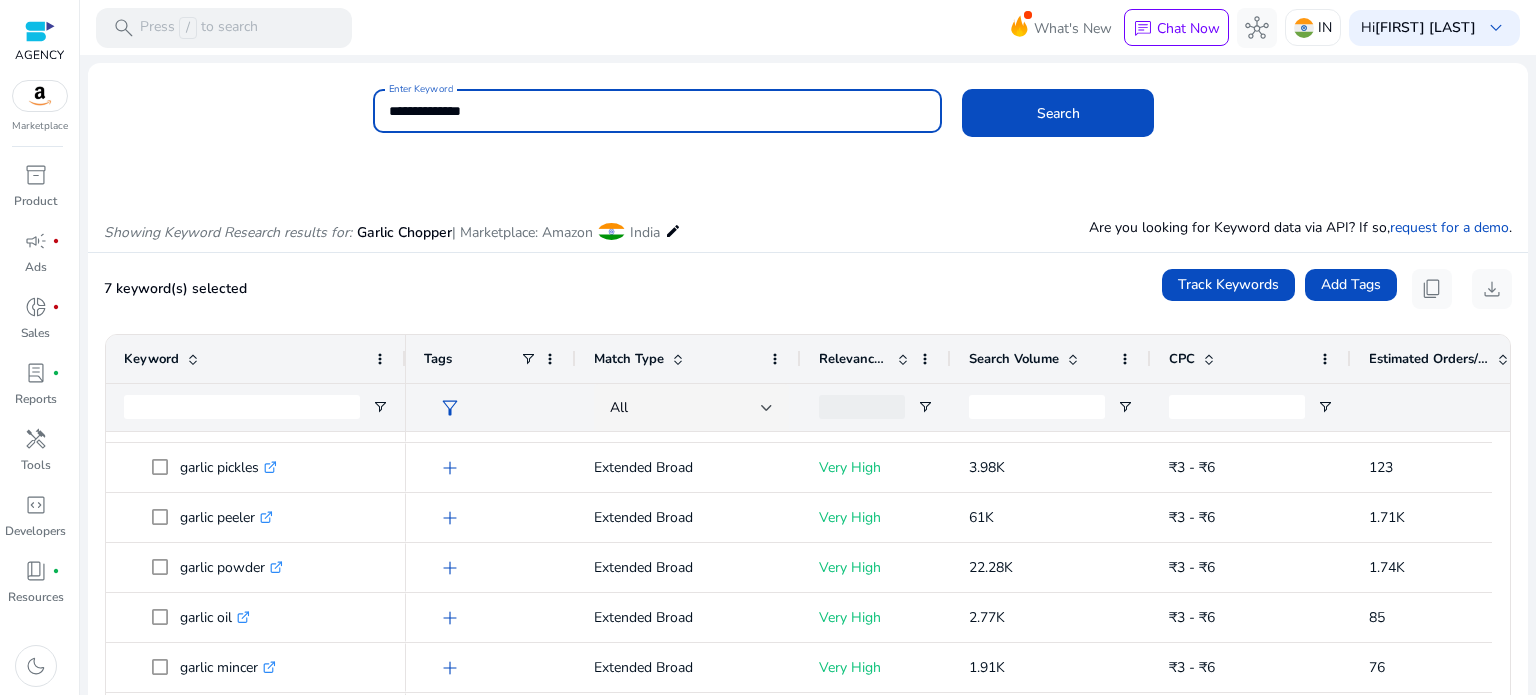 click on "**********" at bounding box center [658, 111] 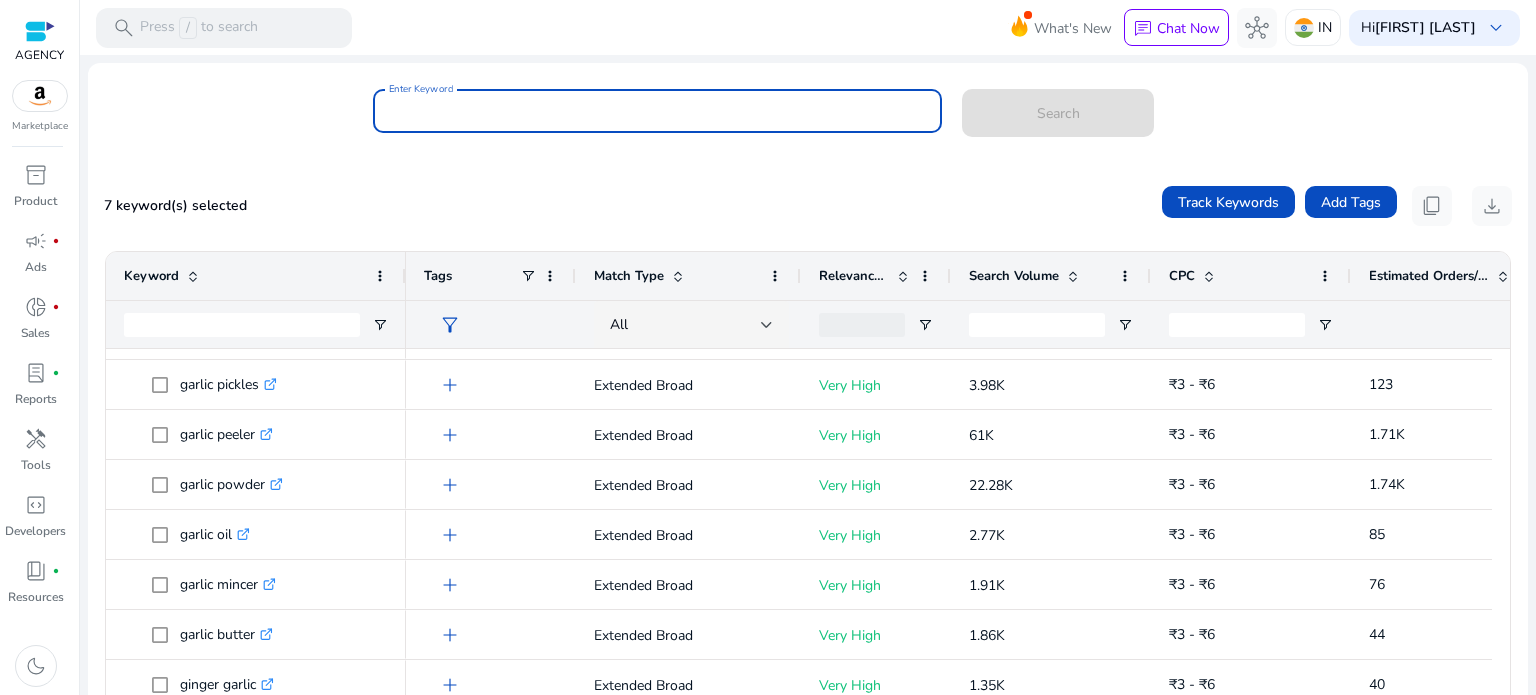 click on "Enter Keyword" at bounding box center [658, 111] 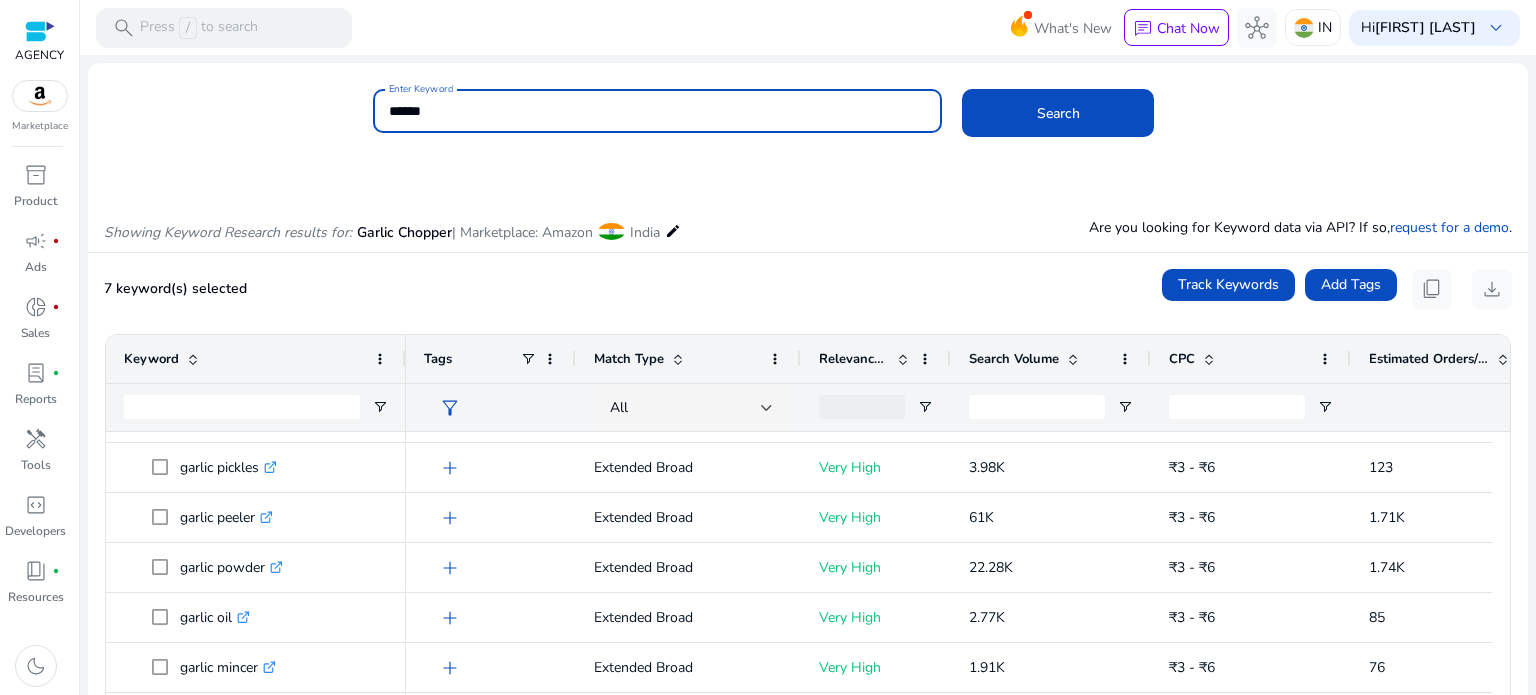 type on "******" 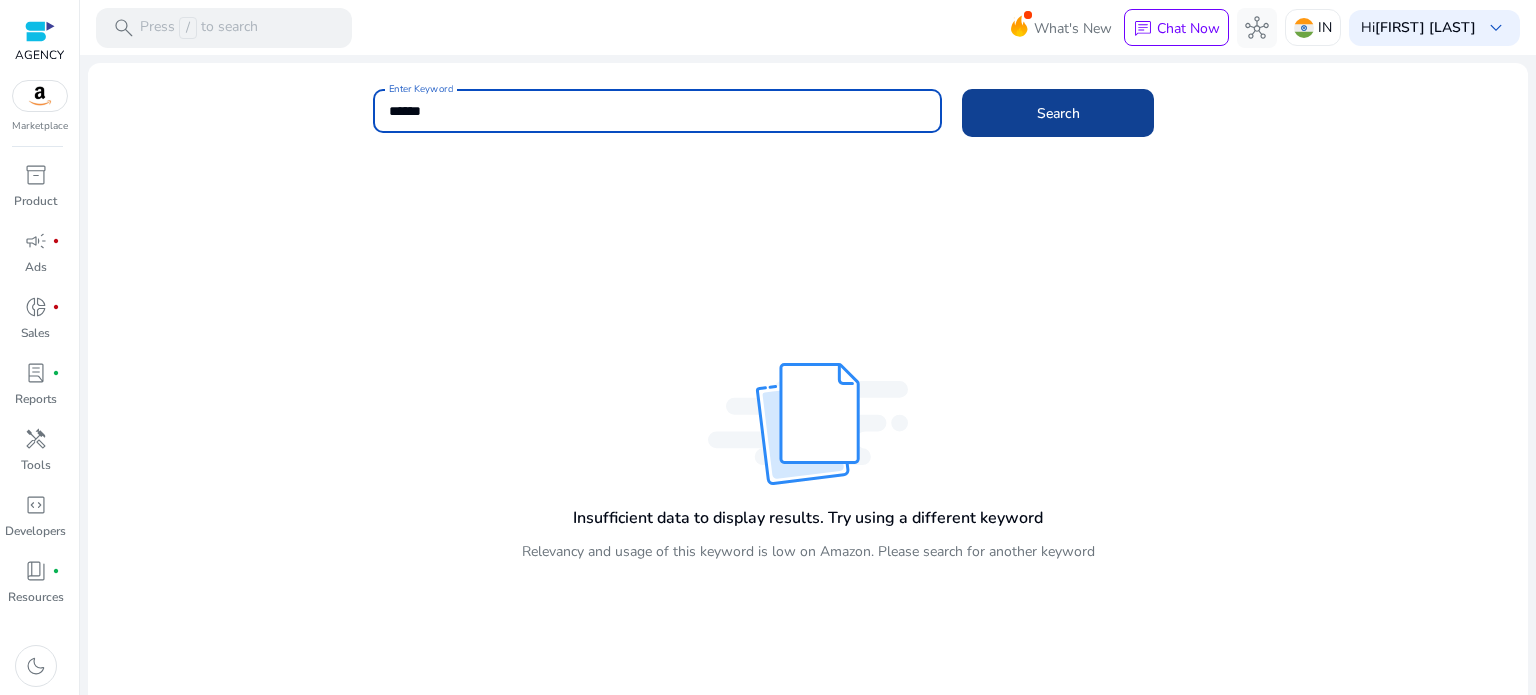 click 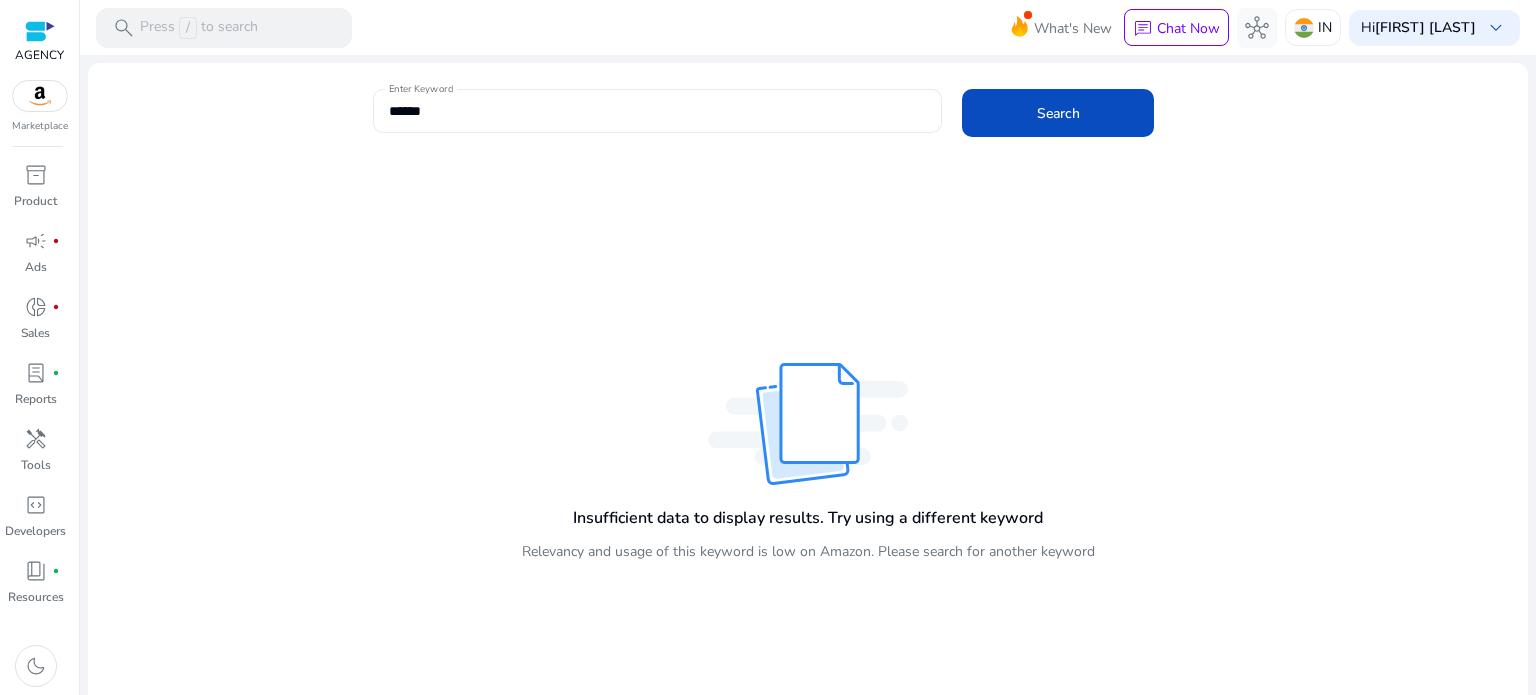 click on "******" at bounding box center [658, 111] 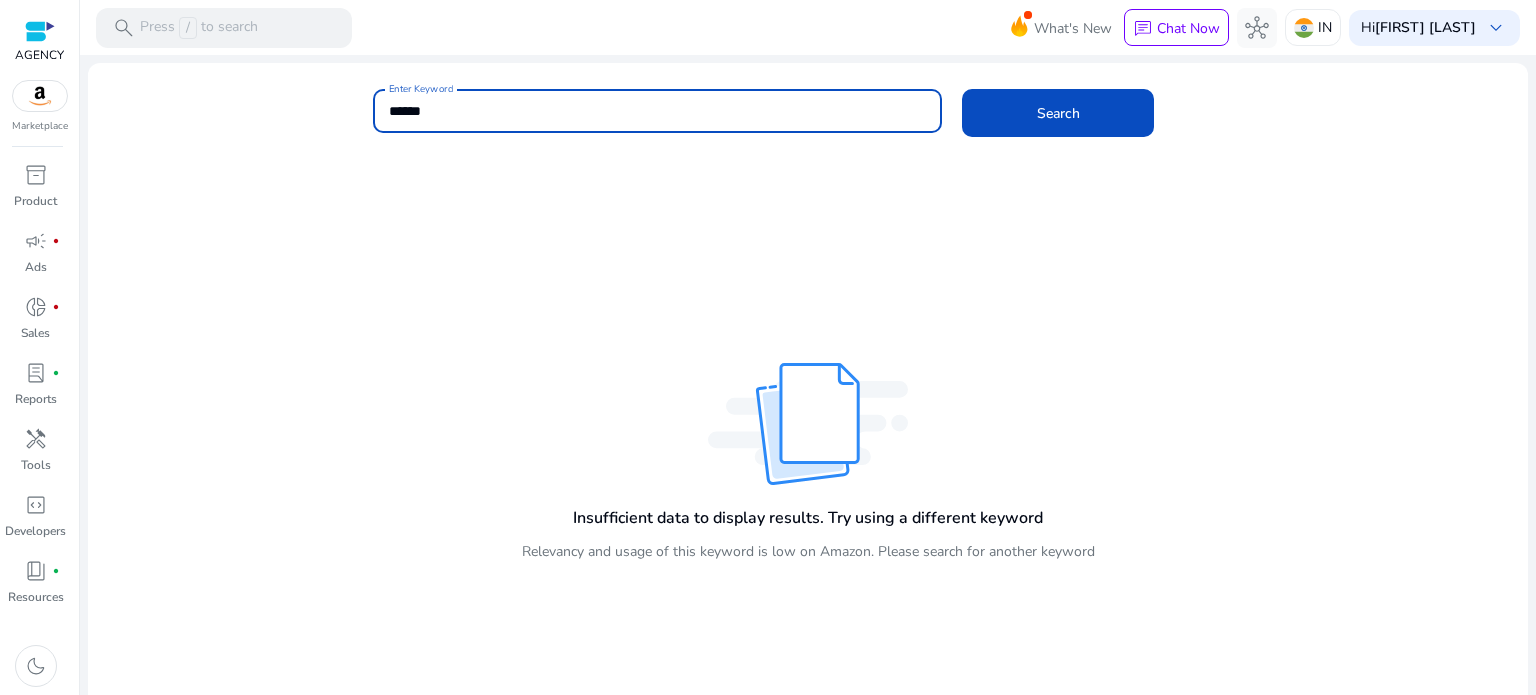 click on "******" at bounding box center (658, 111) 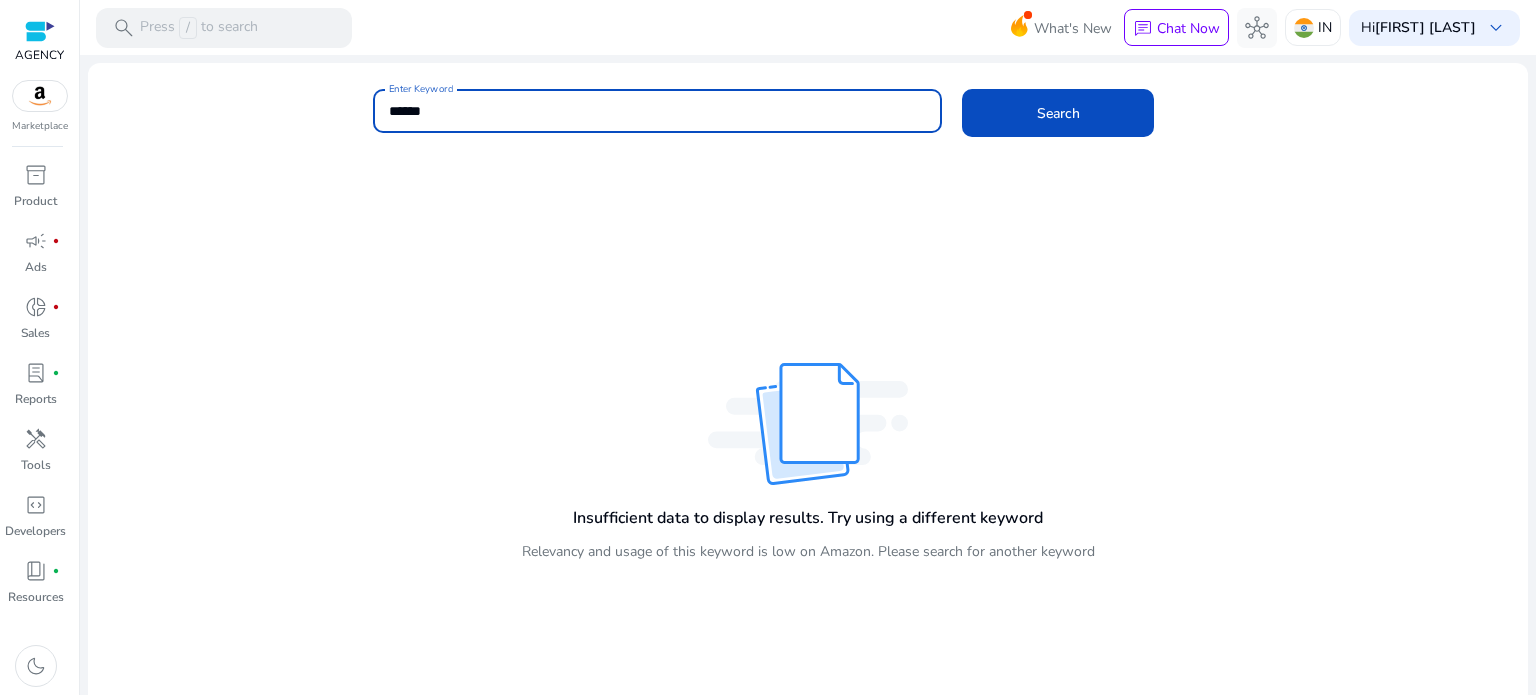 click on "******" at bounding box center [658, 111] 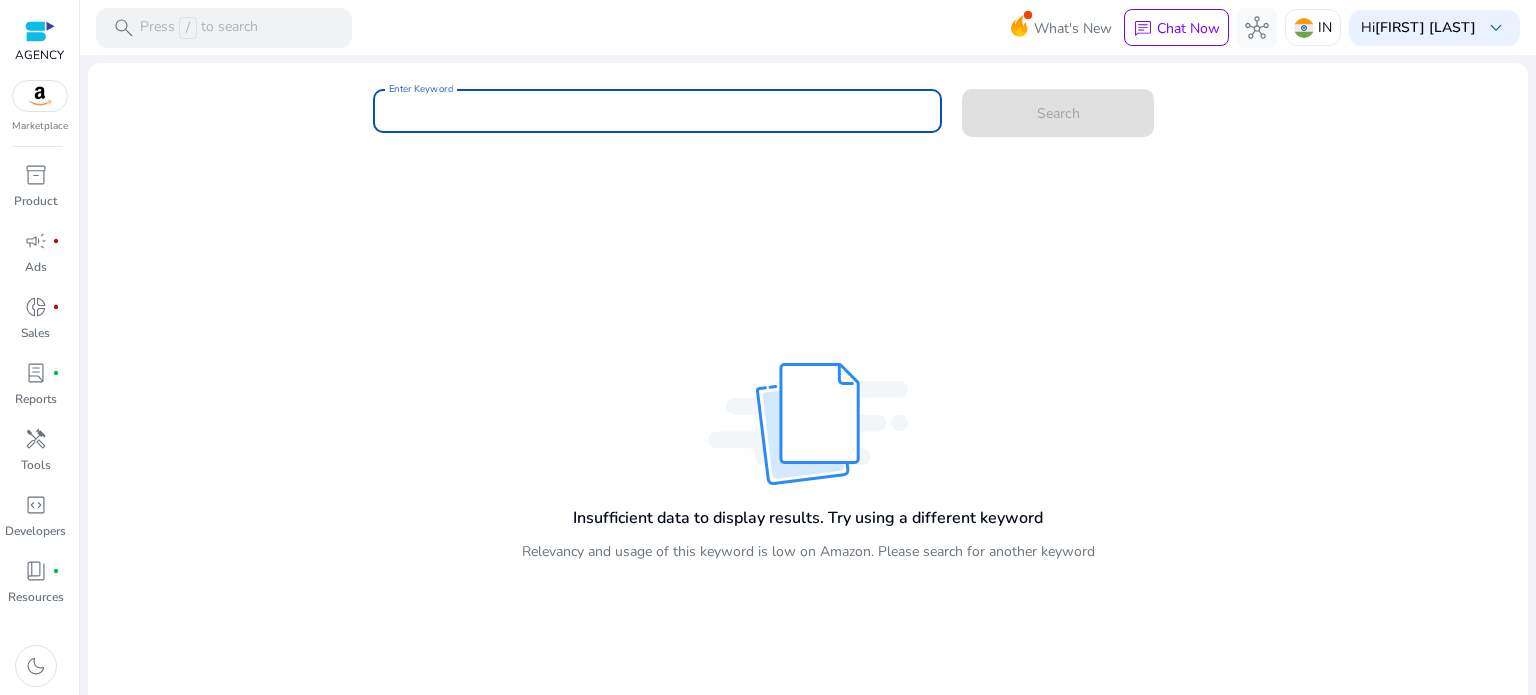 type 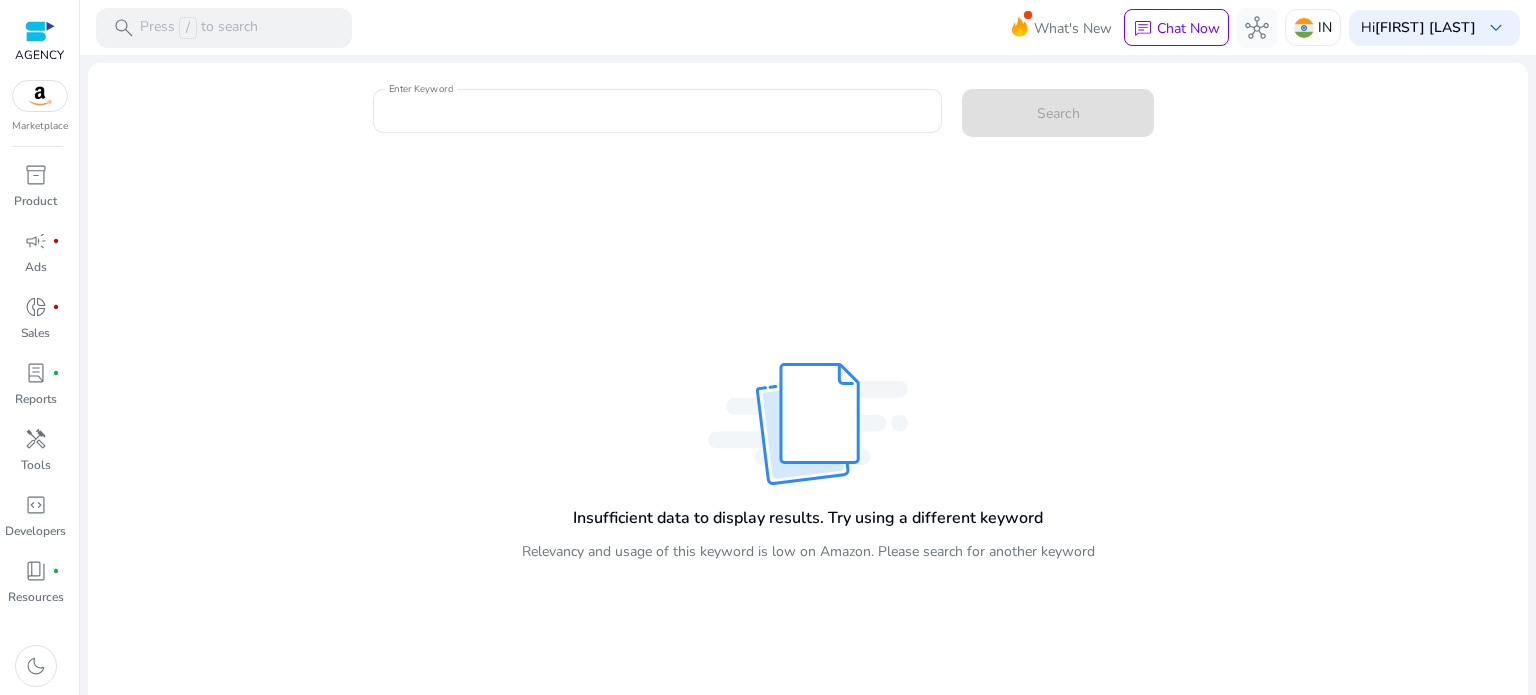 drag, startPoint x: 1144, startPoint y: 585, endPoint x: 1144, endPoint y: 547, distance: 38 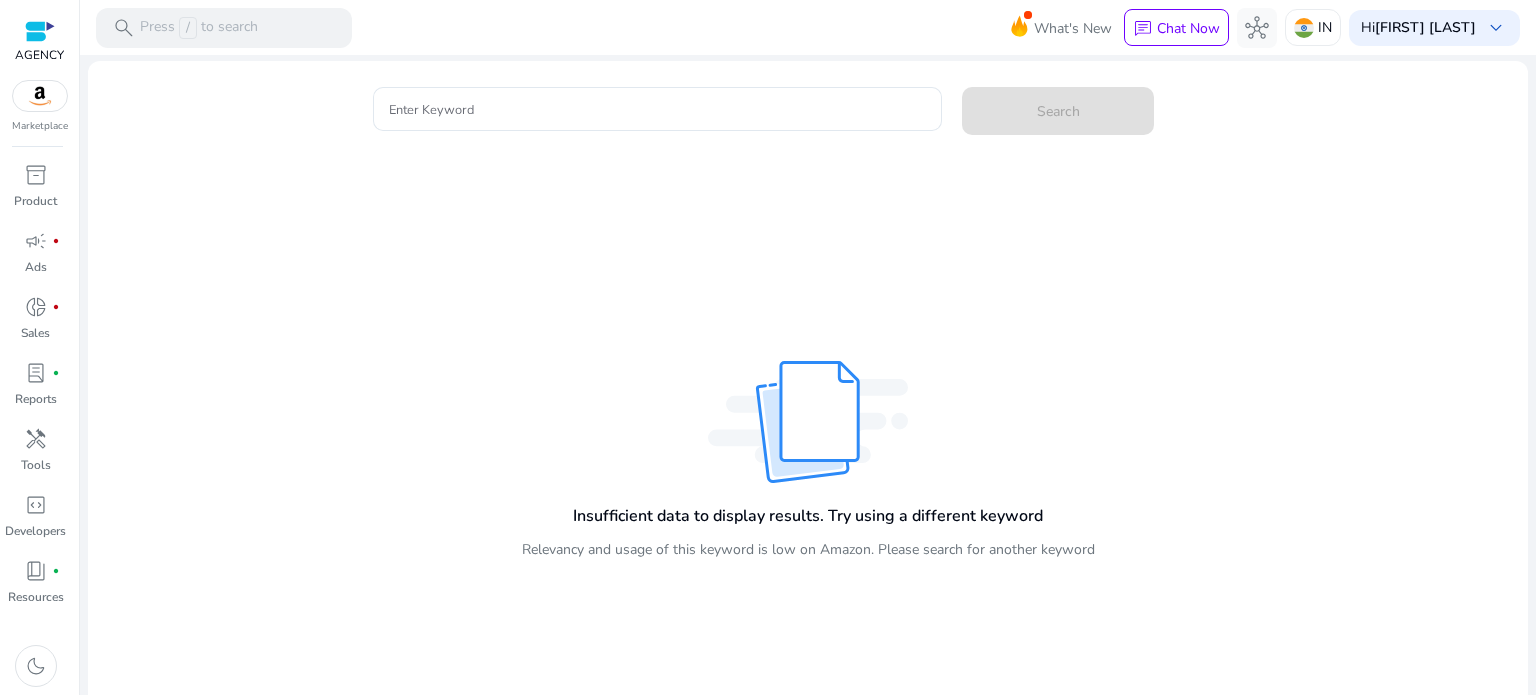 scroll, scrollTop: 0, scrollLeft: 0, axis: both 